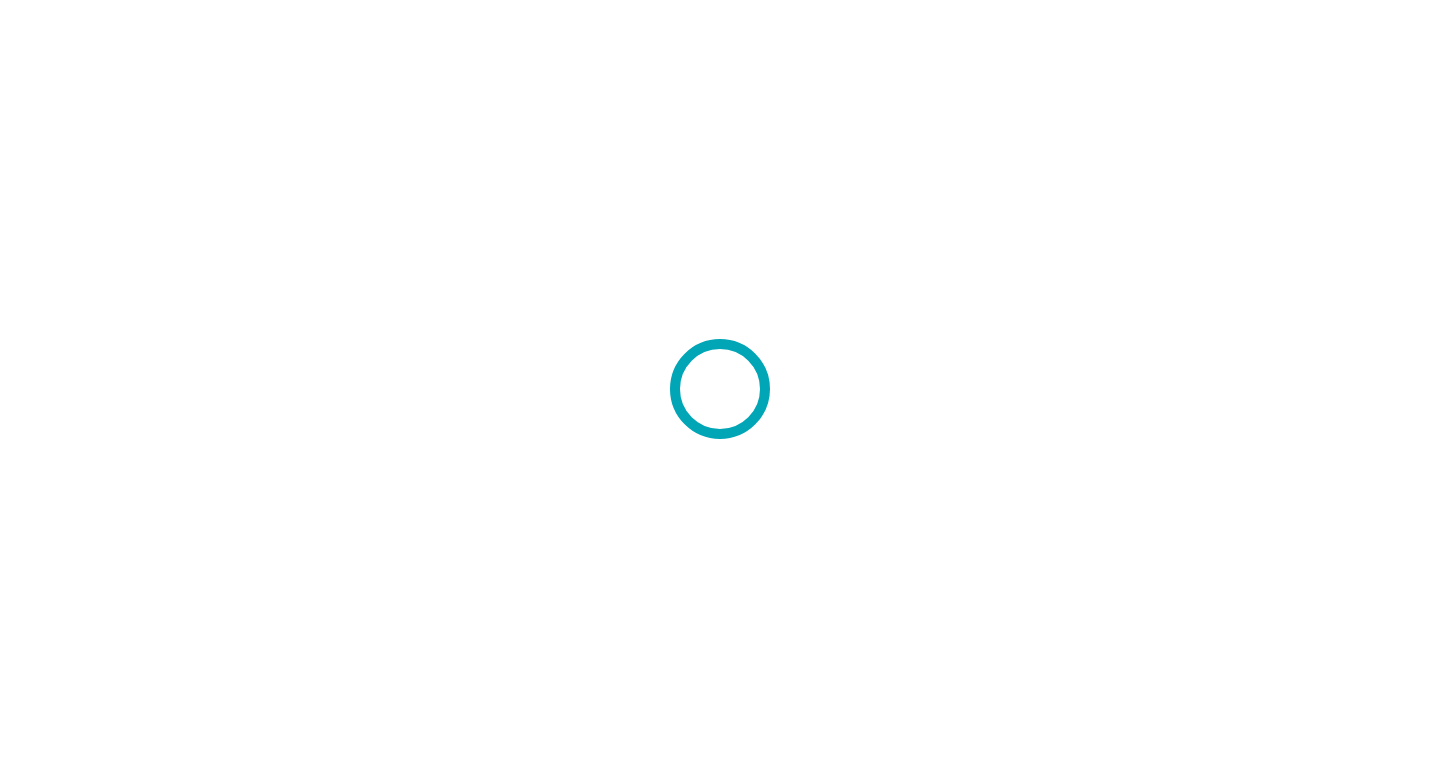 scroll, scrollTop: 0, scrollLeft: 0, axis: both 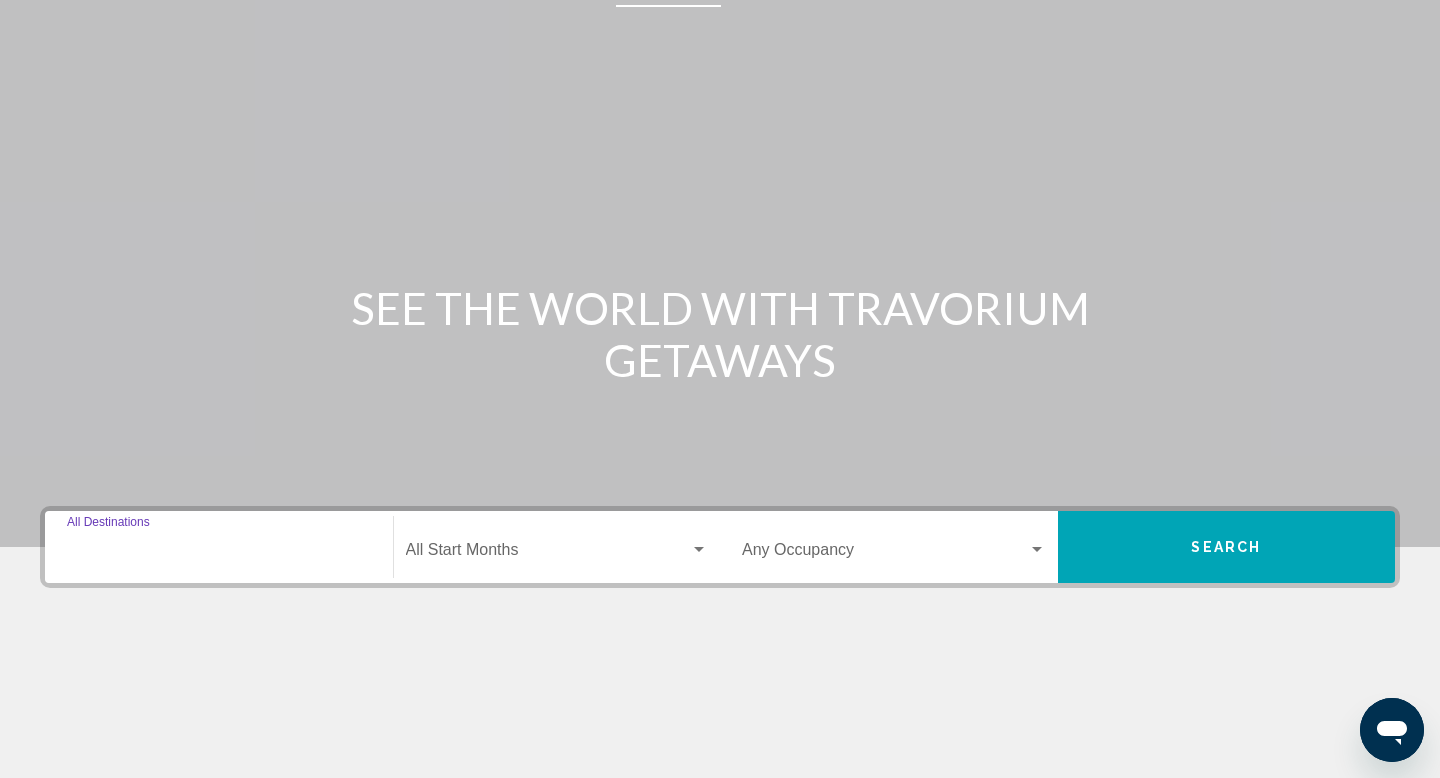 click on "Destination All Destinations" at bounding box center [219, 554] 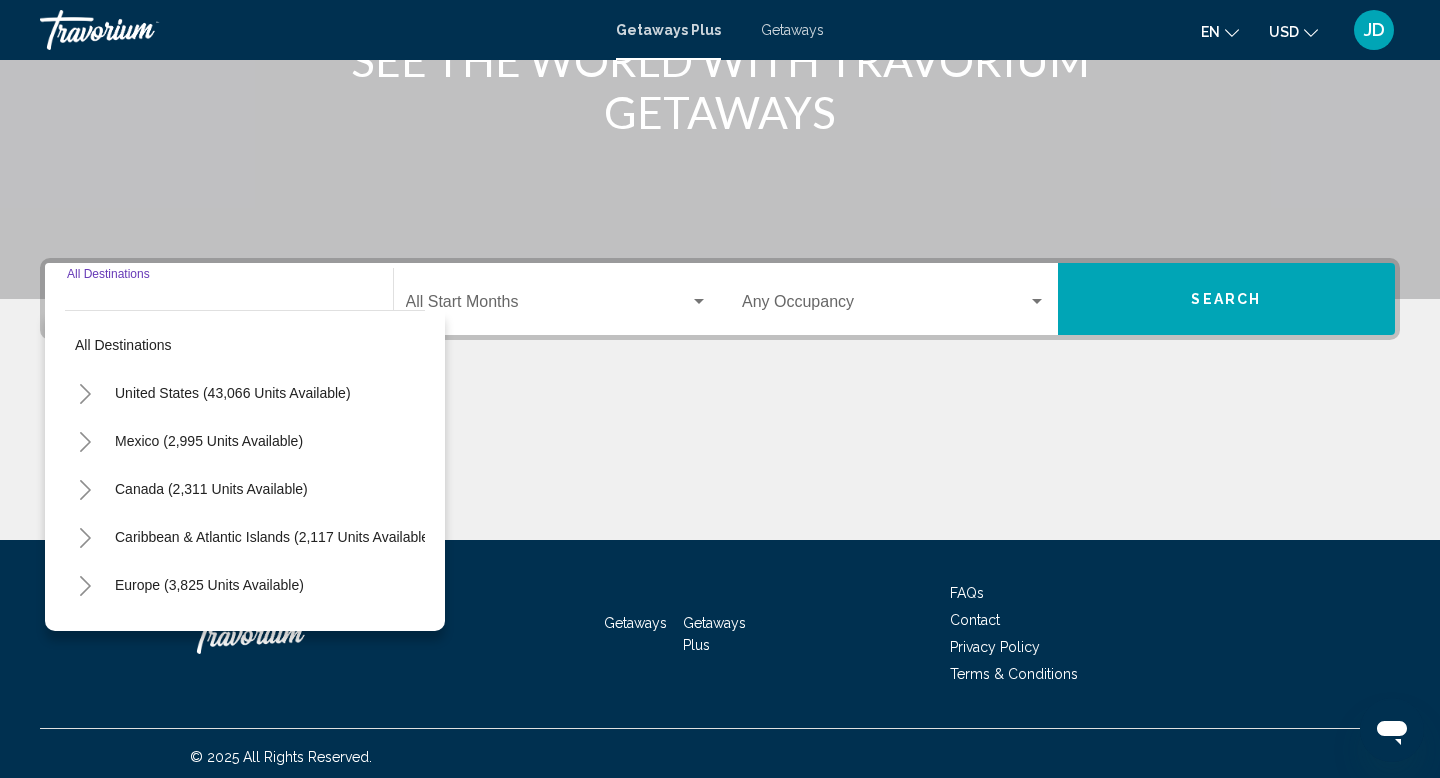 scroll, scrollTop: 308, scrollLeft: 0, axis: vertical 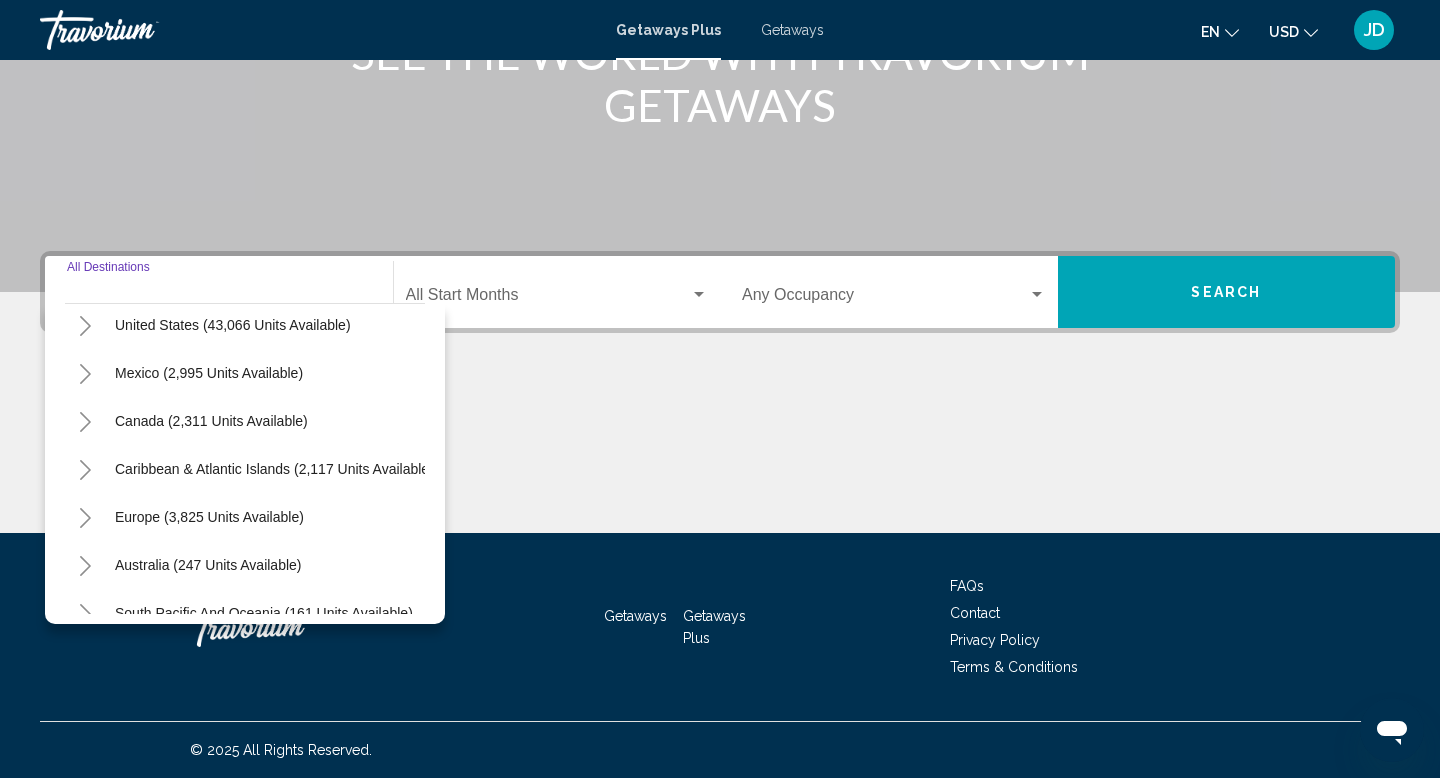 click at bounding box center (85, 326) 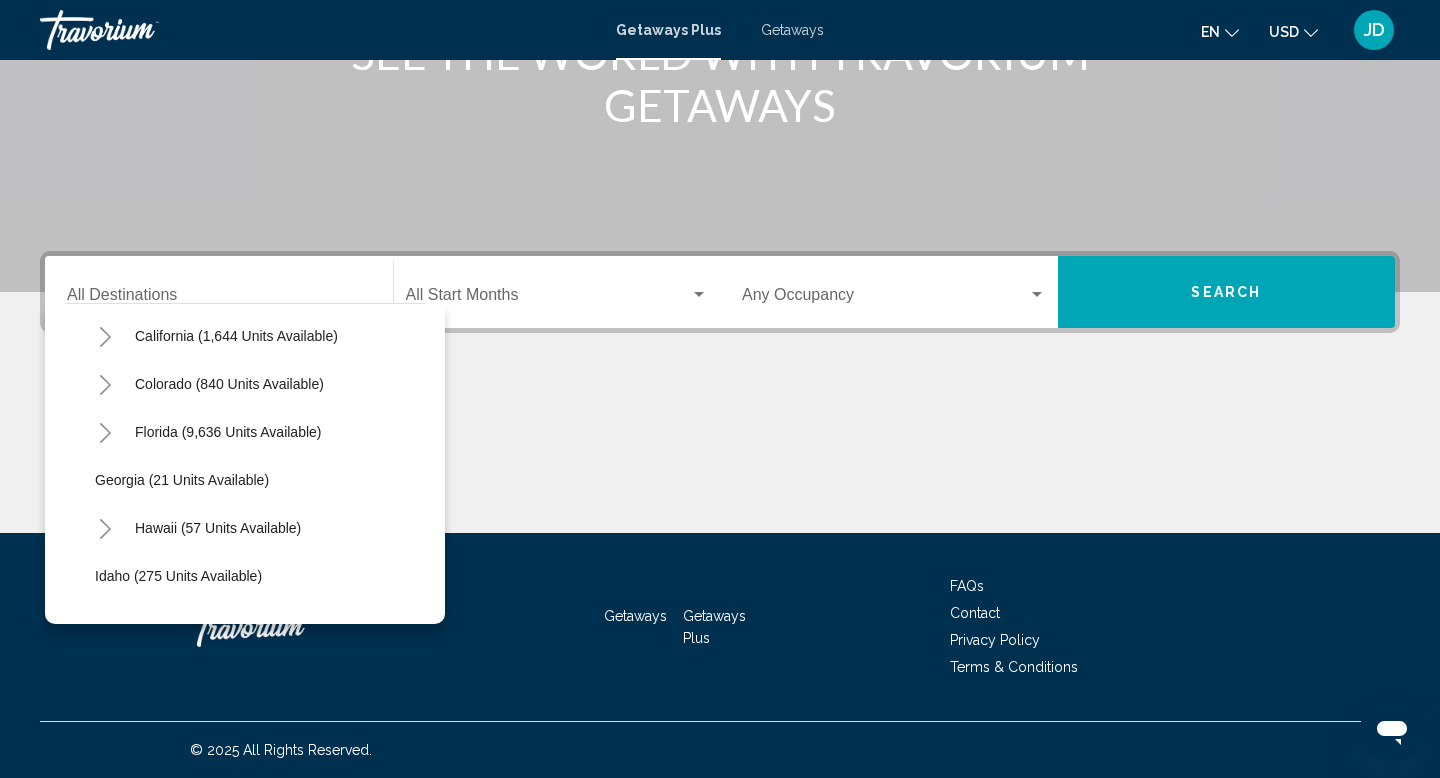 scroll, scrollTop: 199, scrollLeft: 0, axis: vertical 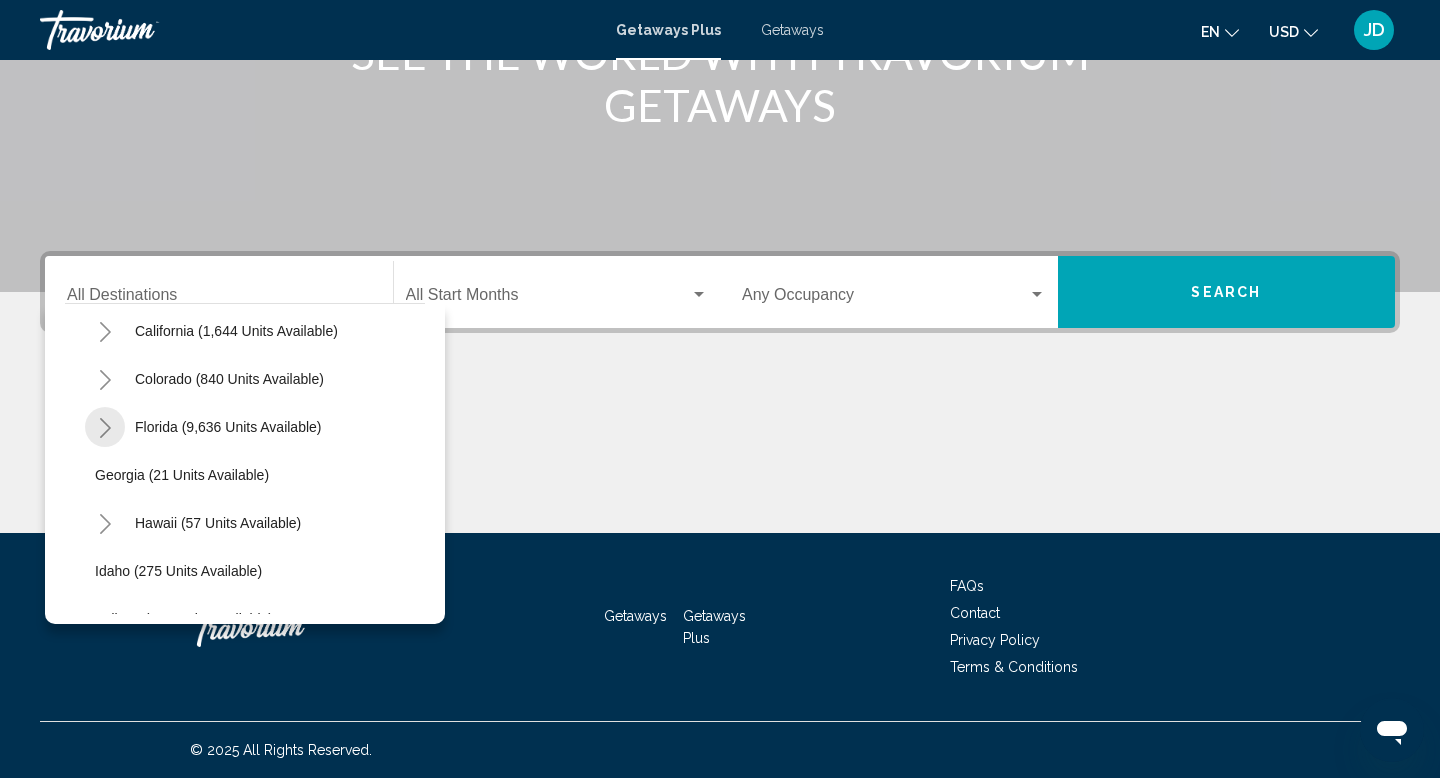 click at bounding box center [105, 428] 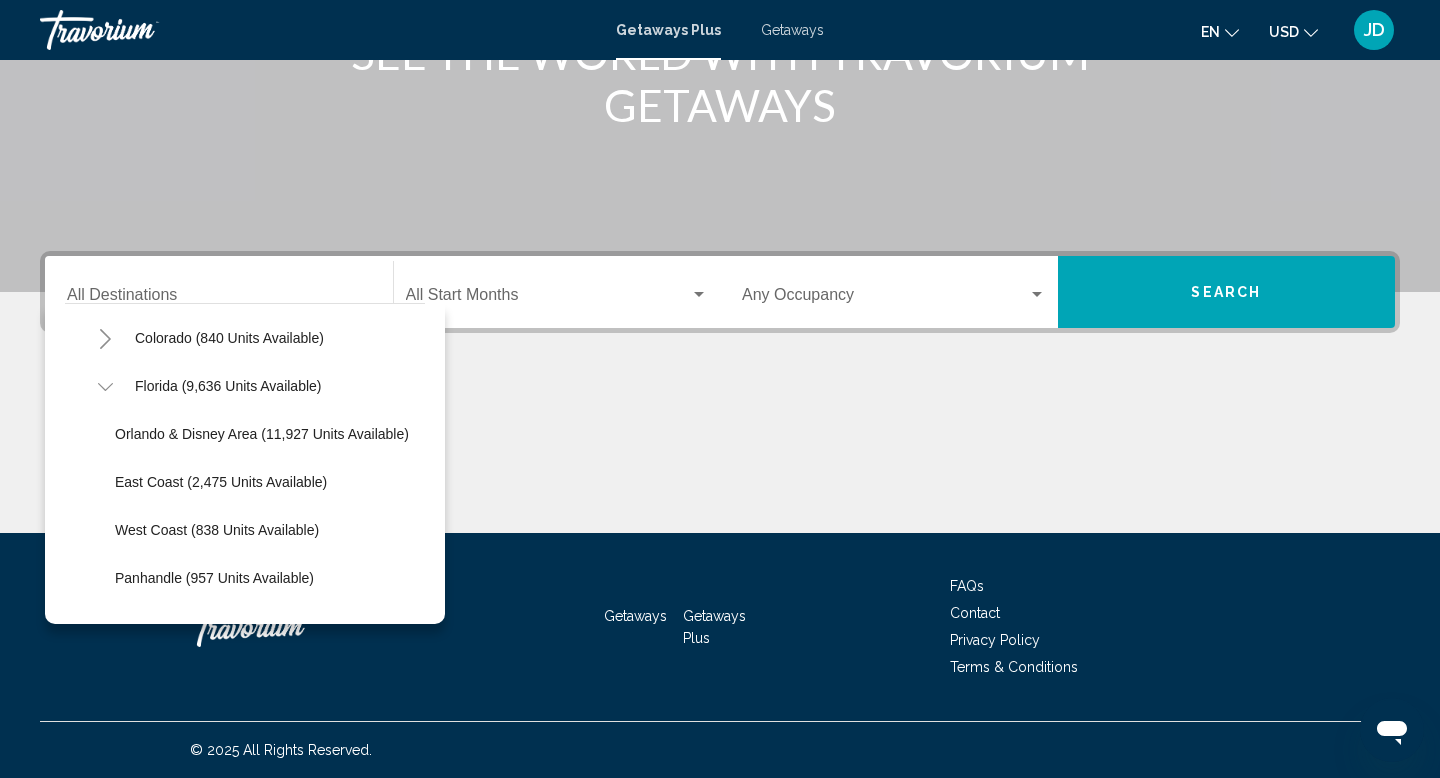 scroll, scrollTop: 255, scrollLeft: 0, axis: vertical 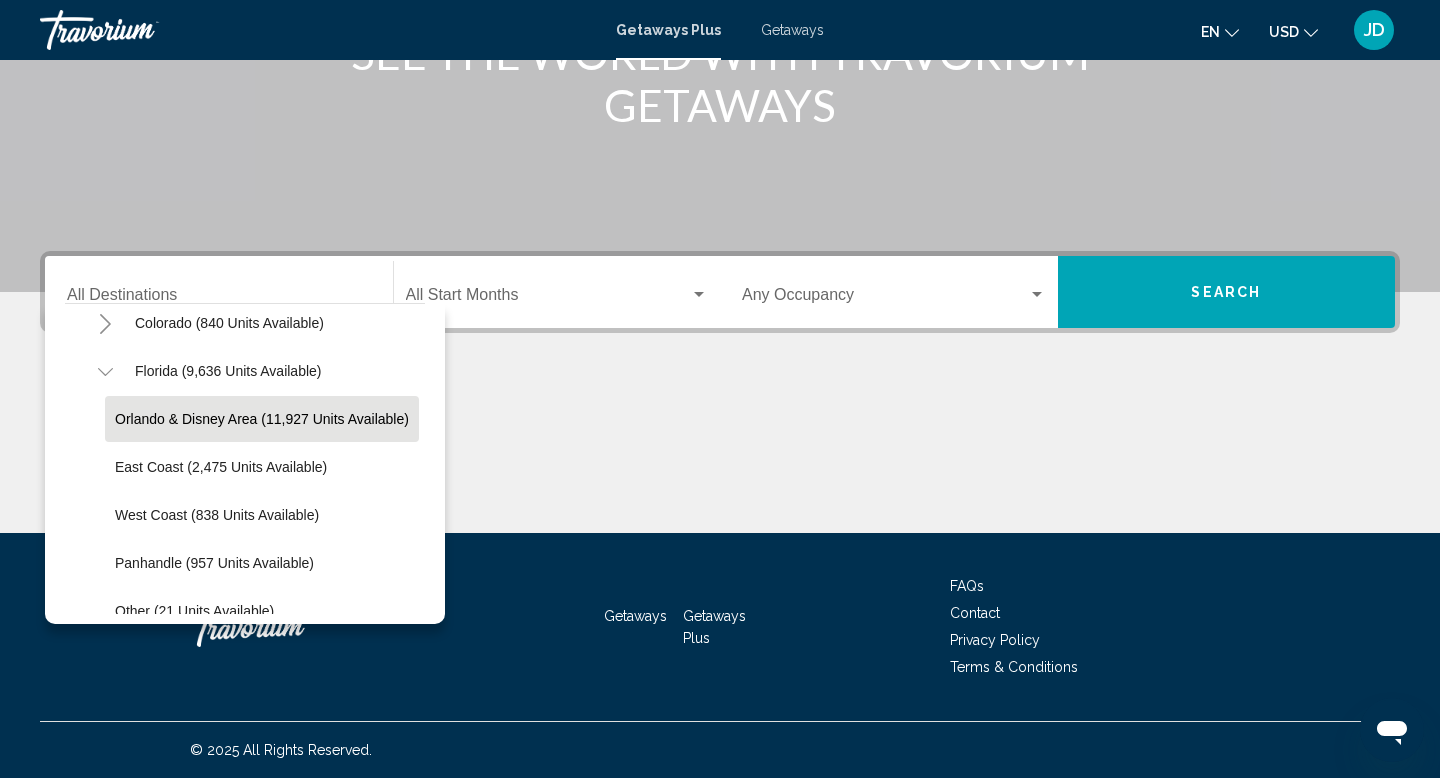 click on "Orlando & Disney Area (11,927 units available)" at bounding box center (262, 419) 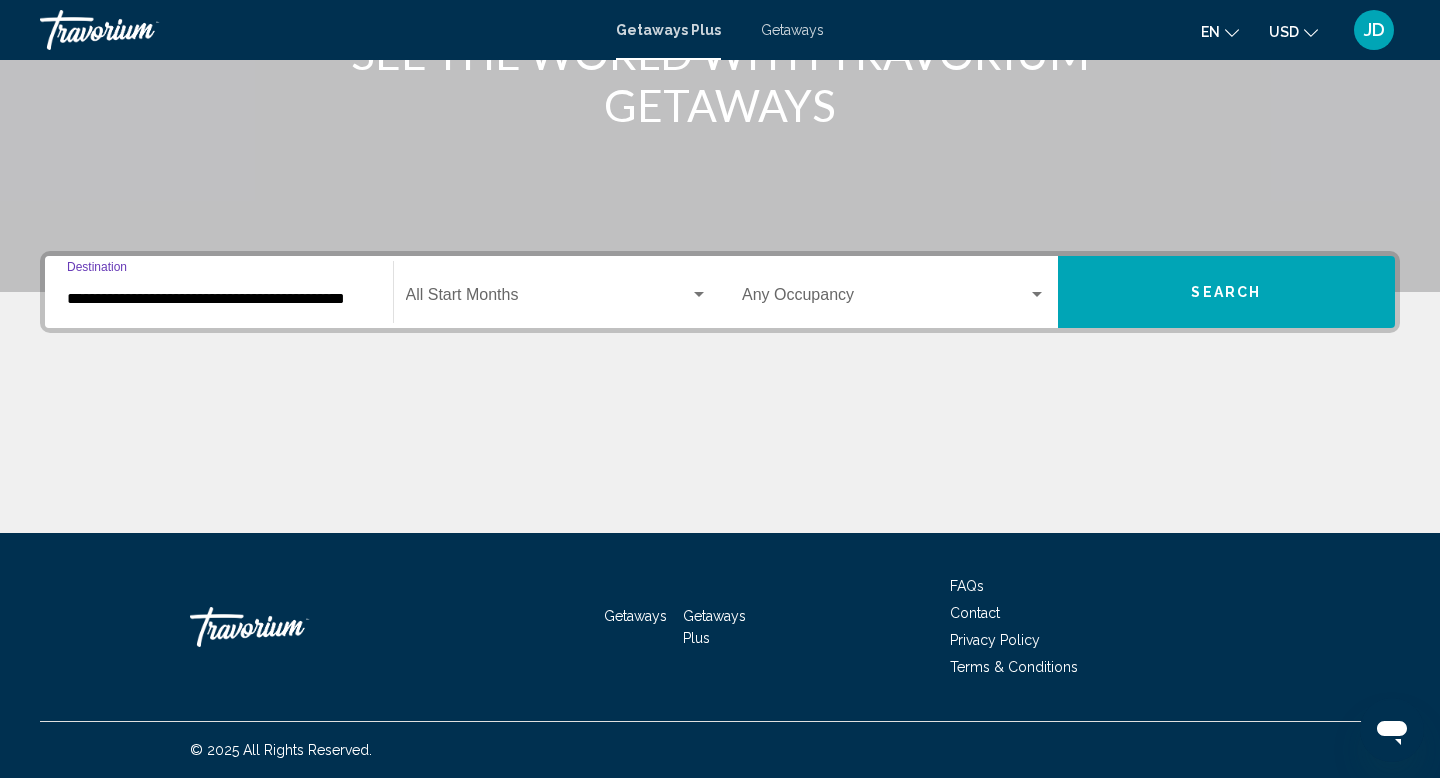 click at bounding box center [699, 294] 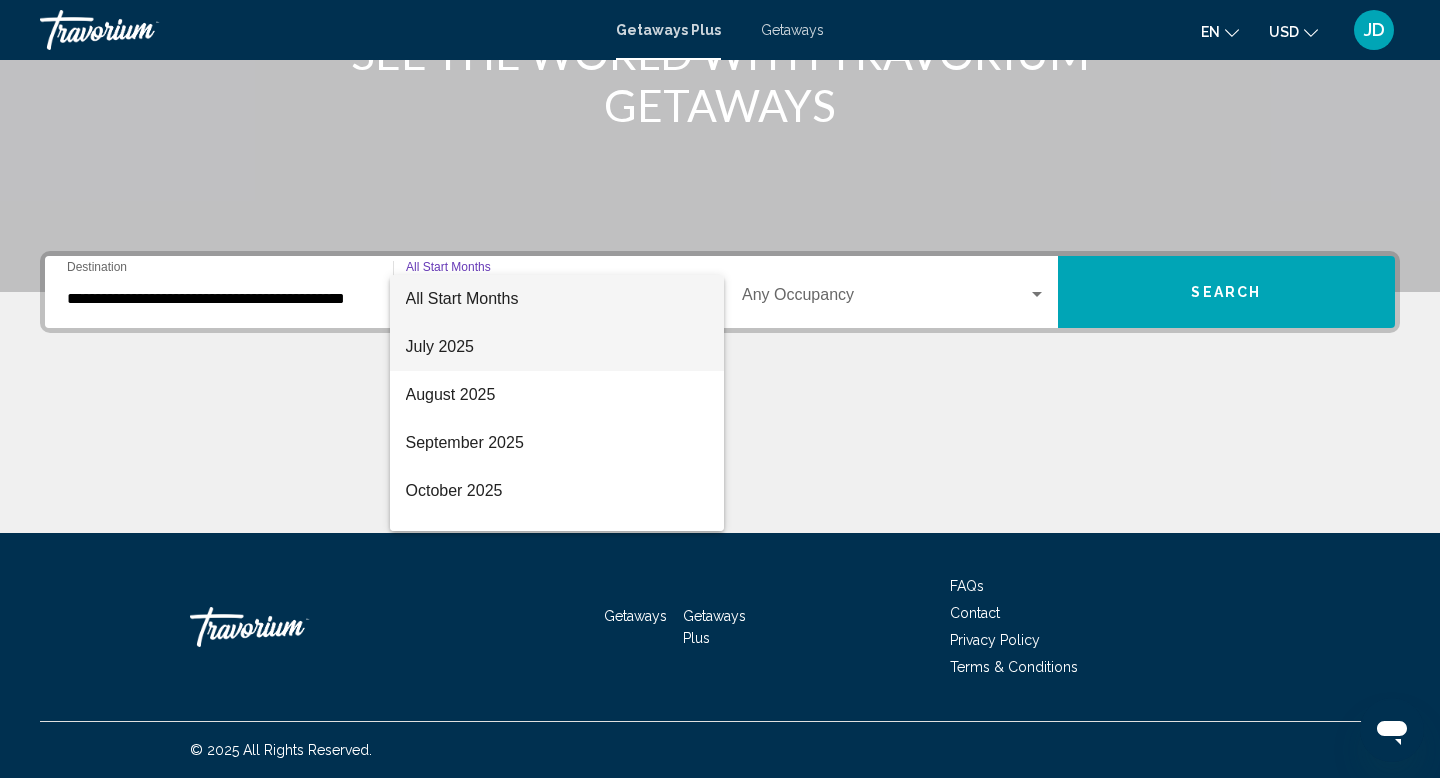 click on "July 2025" at bounding box center (557, 347) 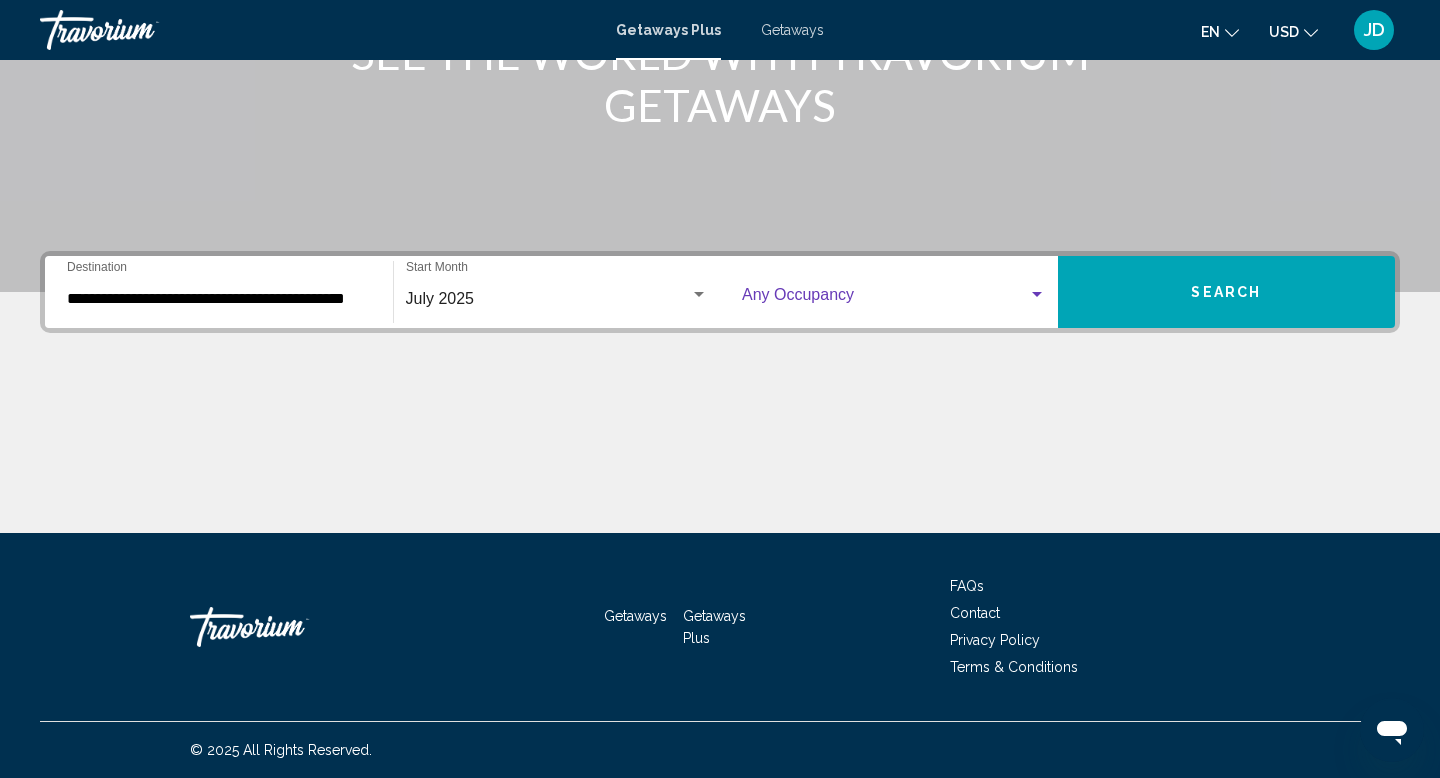 click at bounding box center [1037, 295] 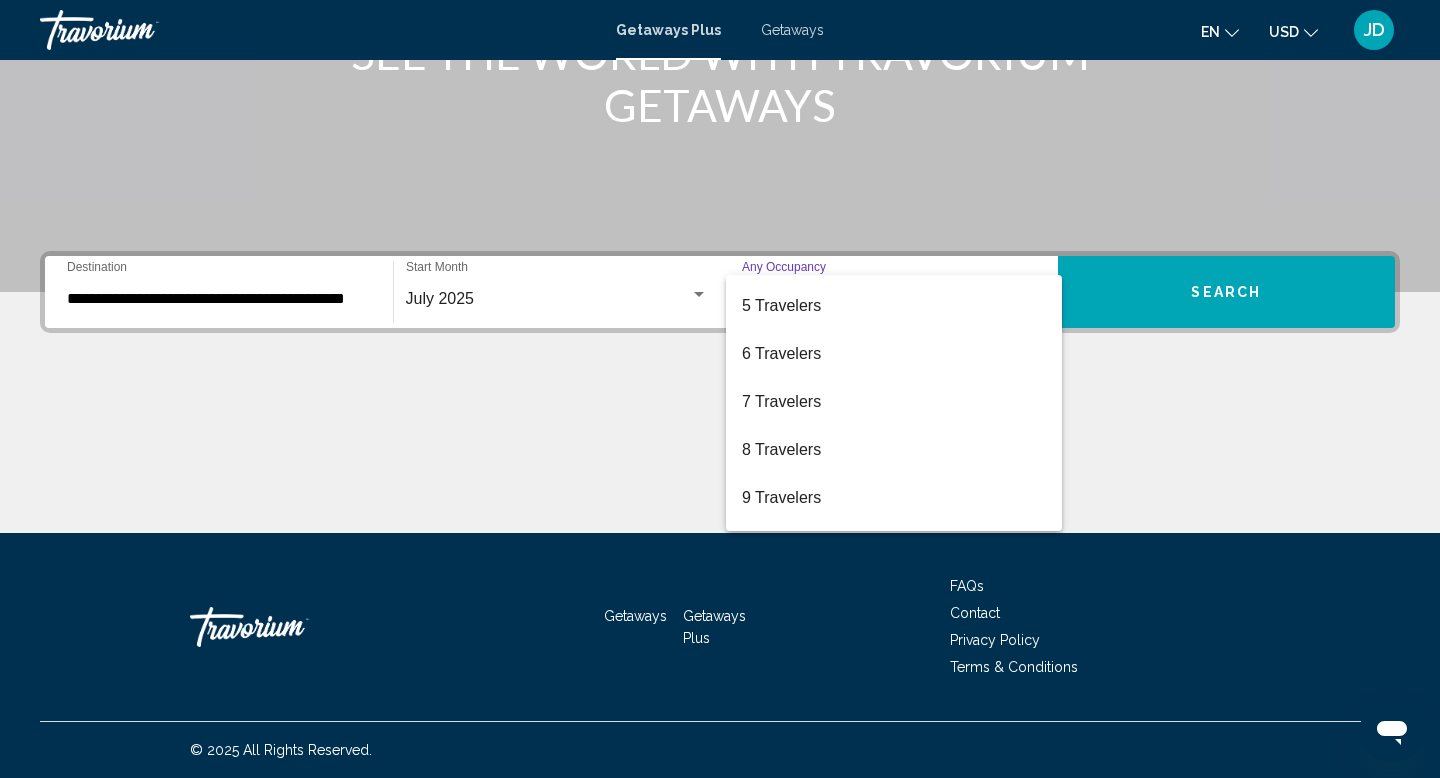 scroll, scrollTop: 170, scrollLeft: 0, axis: vertical 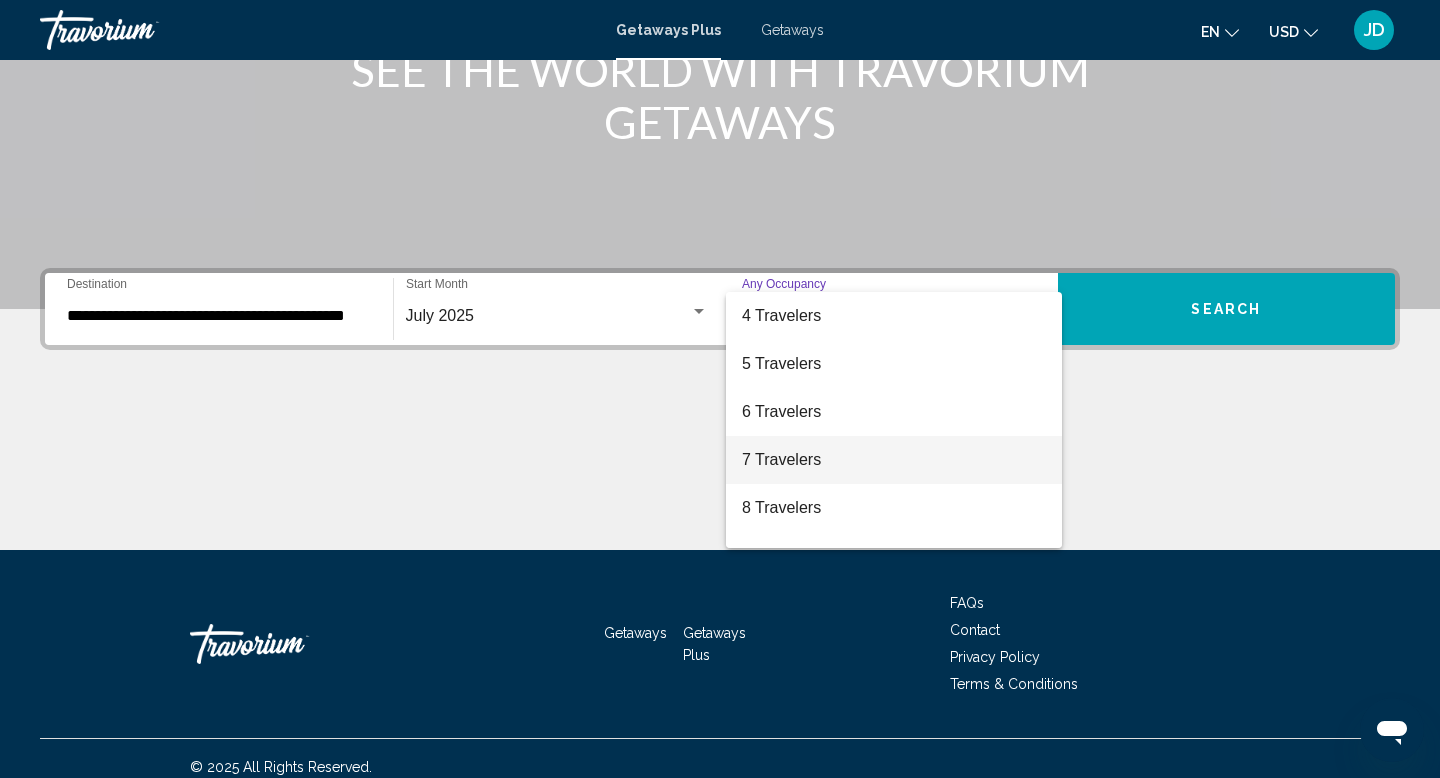 click on "7 Travelers" at bounding box center (894, 460) 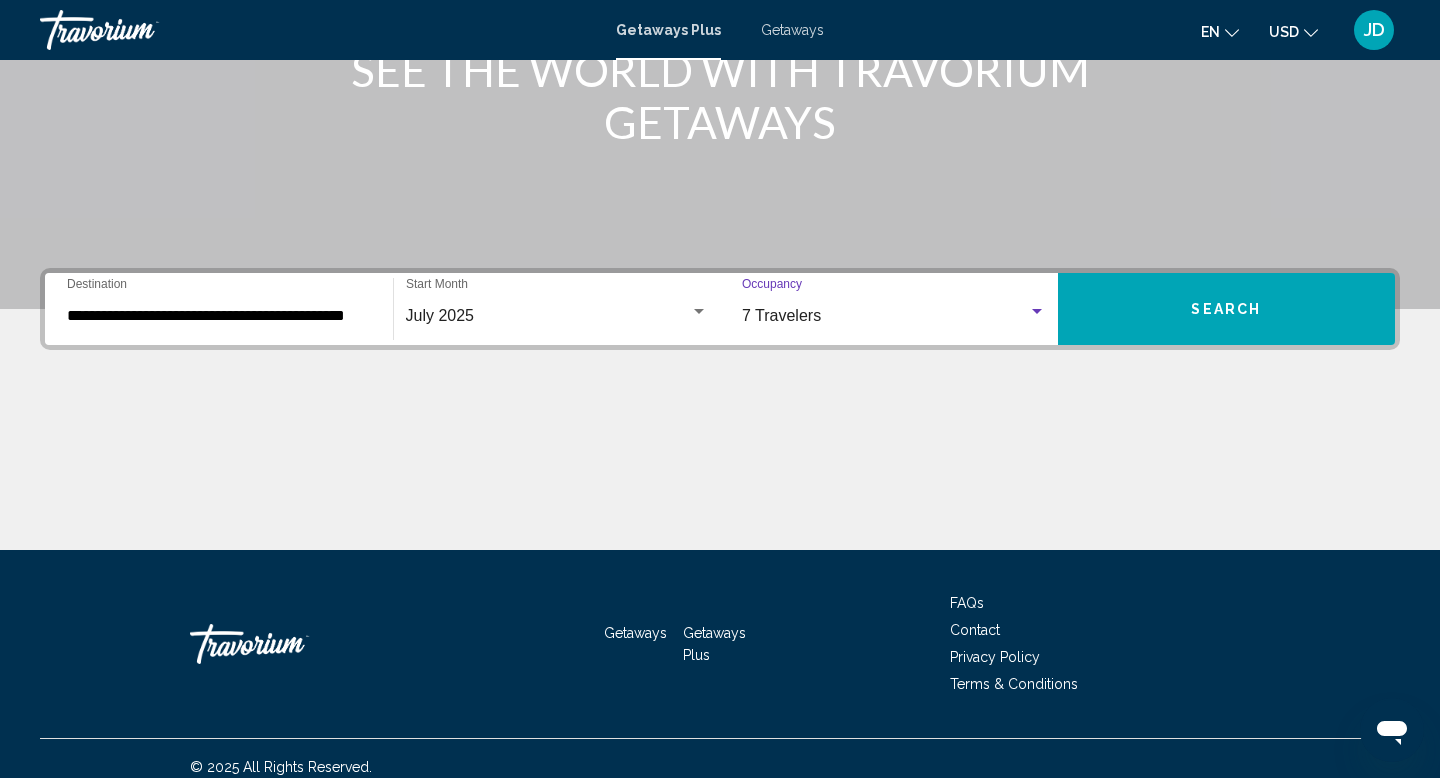 click on "Search" at bounding box center [1226, 310] 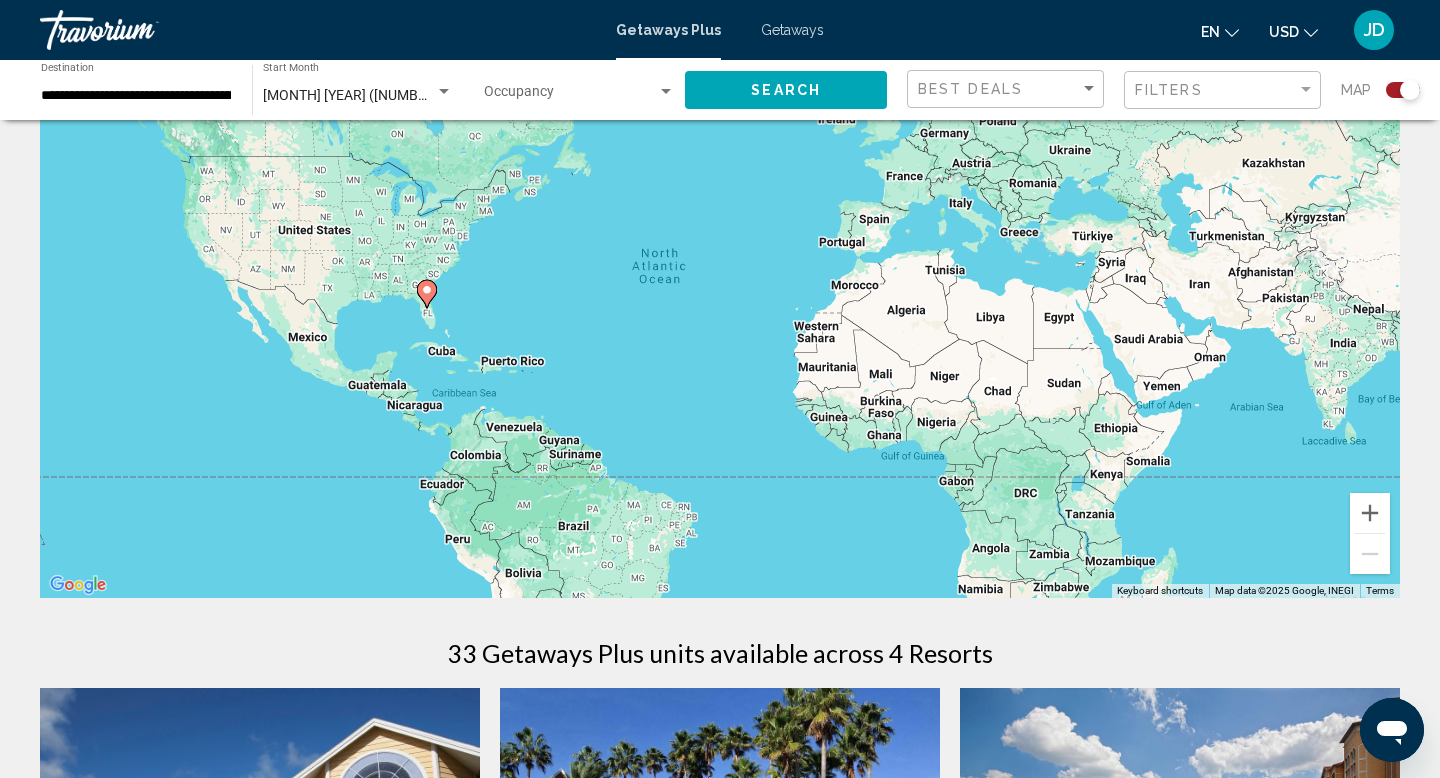scroll, scrollTop: 0, scrollLeft: 0, axis: both 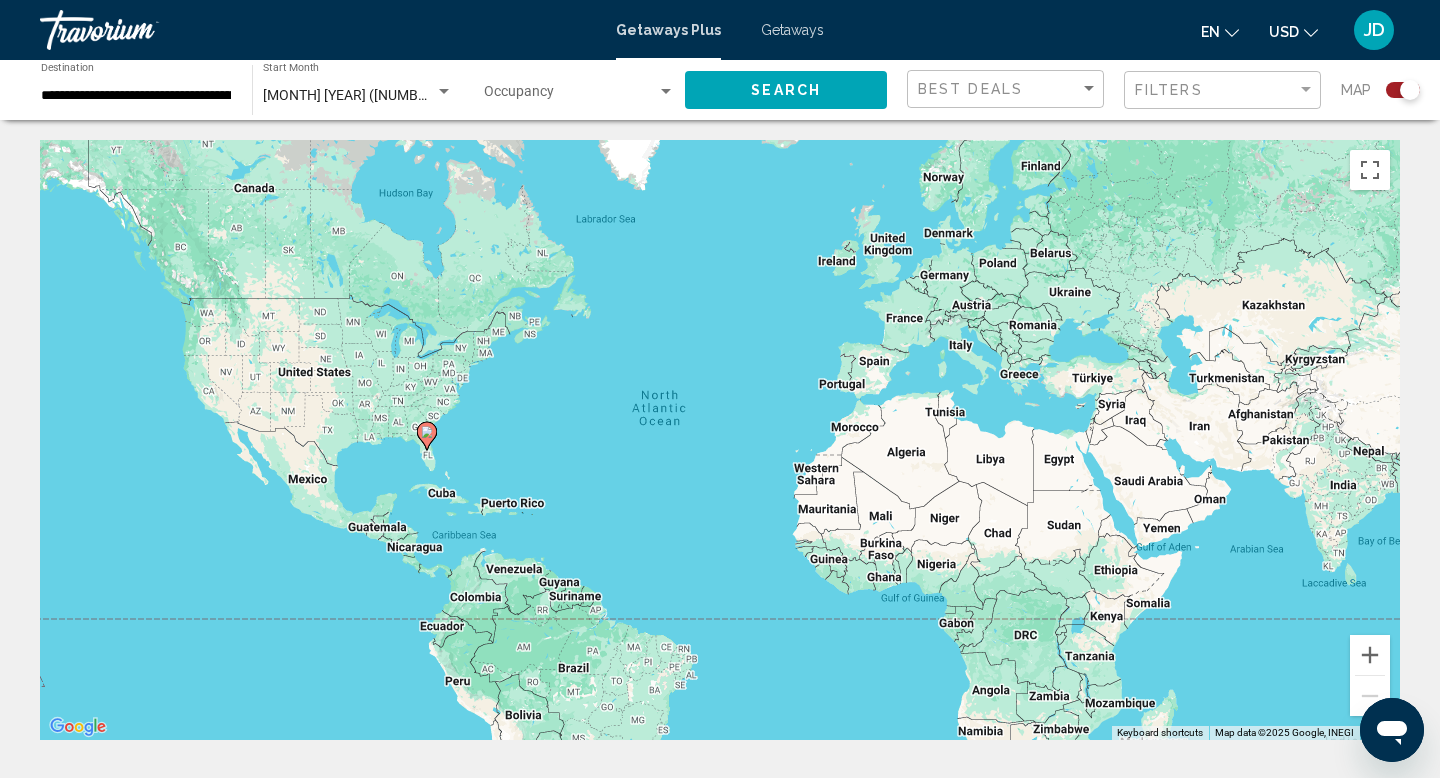 click at bounding box center (444, 91) 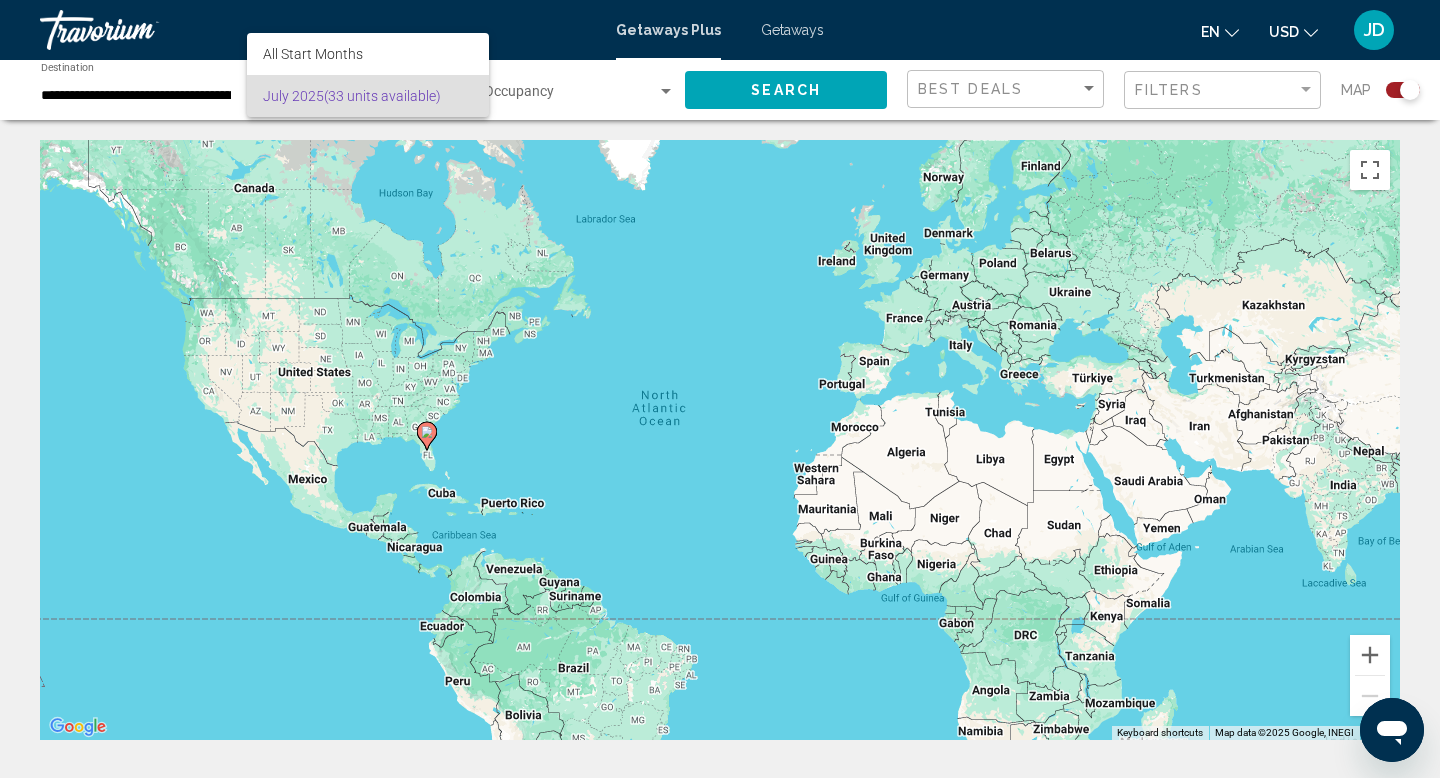 click on "[MONTH] [YEAR] ([NUMBER] units available)" at bounding box center [368, 96] 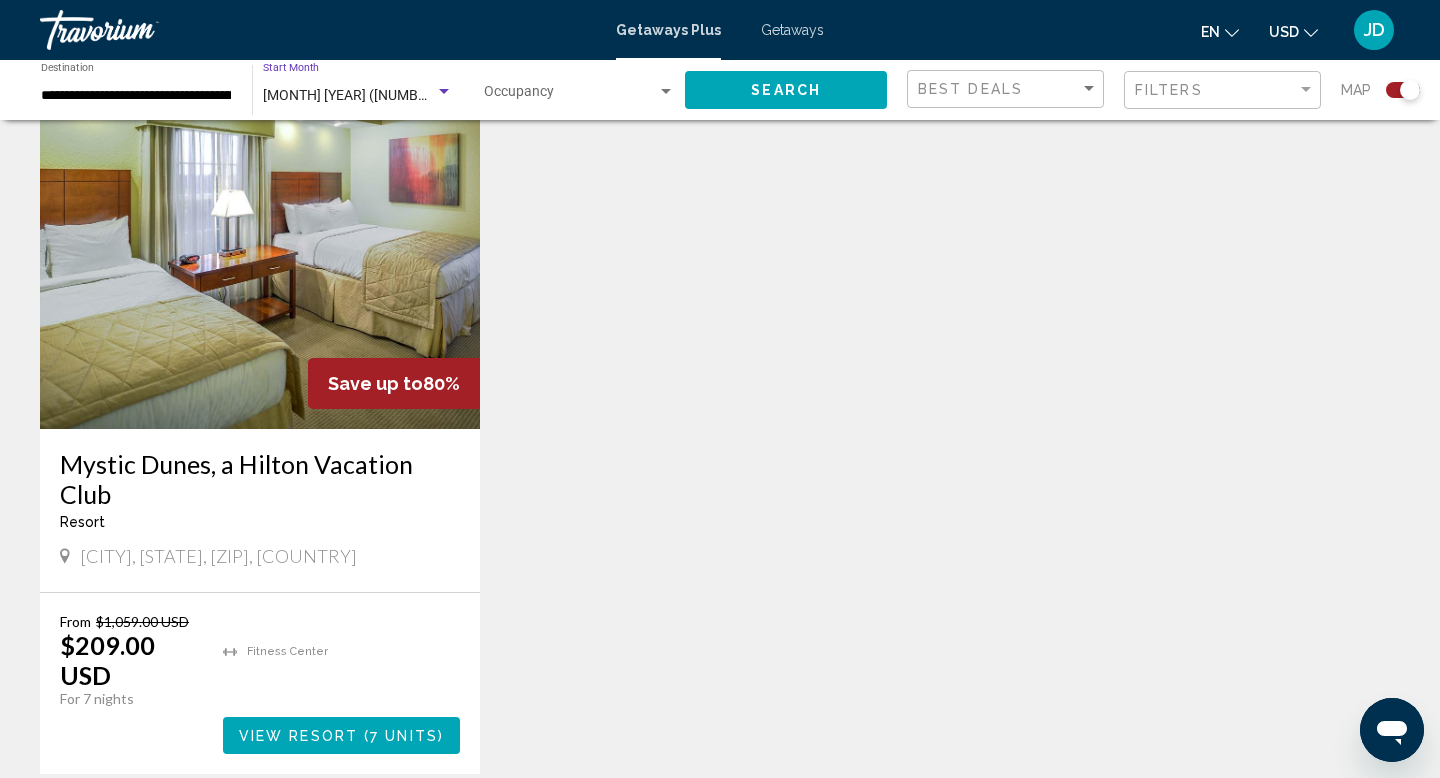 scroll, scrollTop: 1423, scrollLeft: 0, axis: vertical 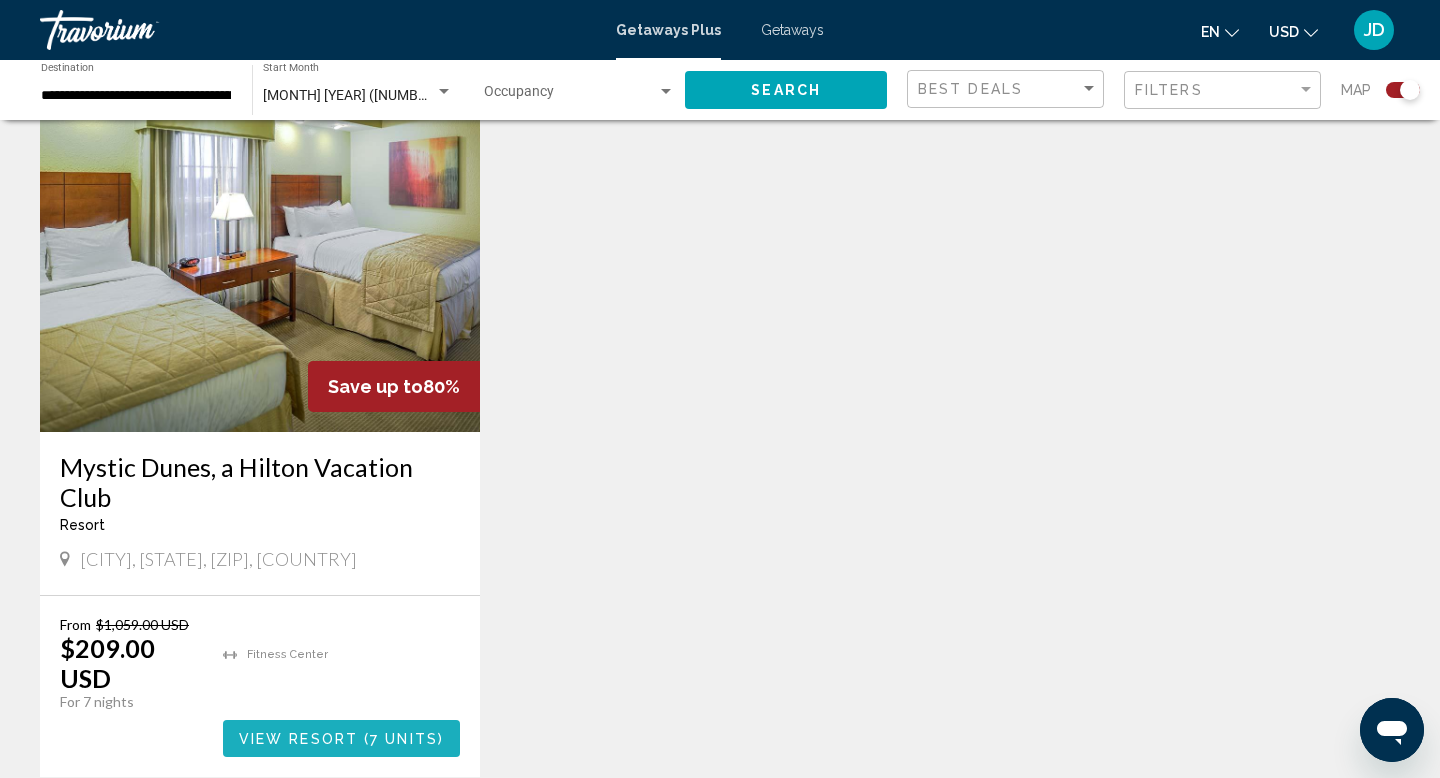 click on "View Resort" at bounding box center [298, 739] 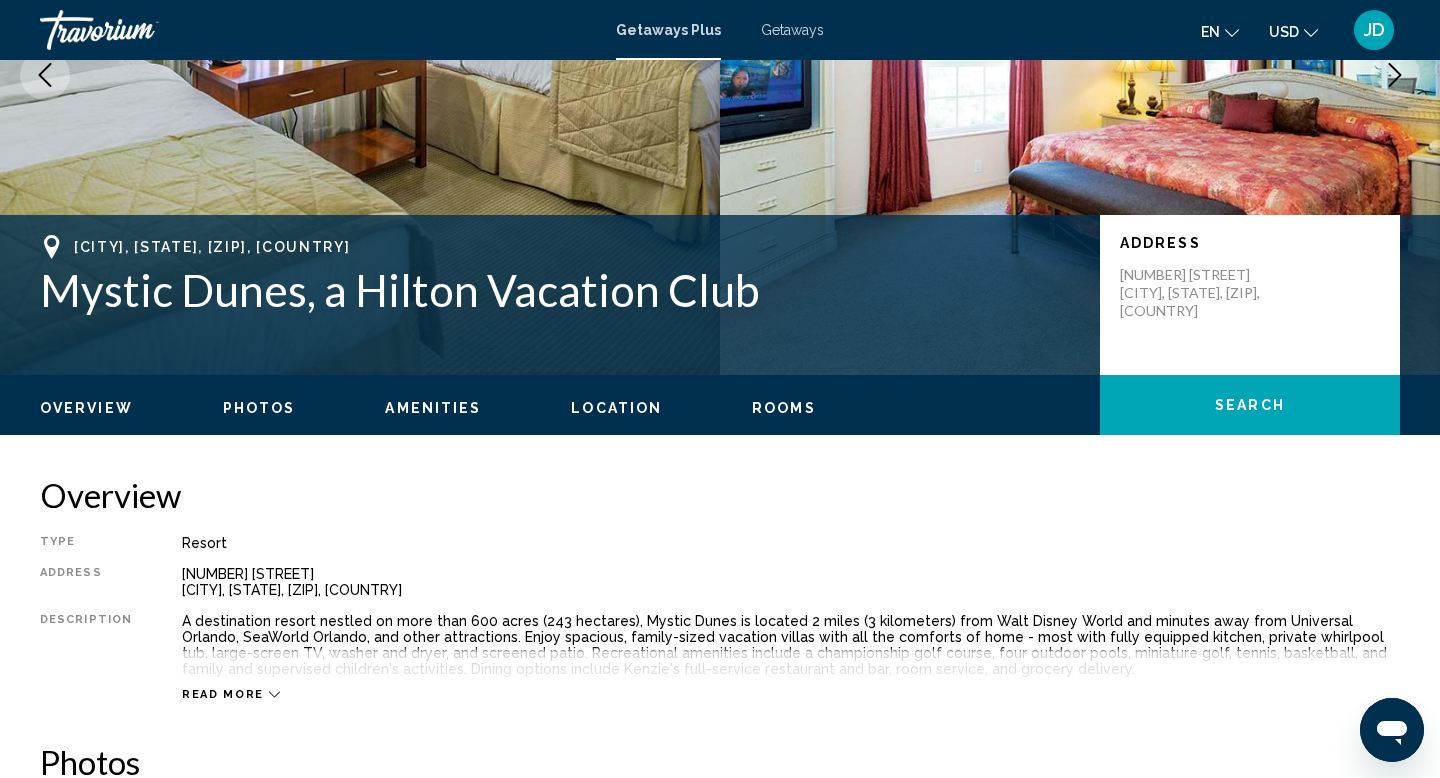 scroll, scrollTop: 242, scrollLeft: 0, axis: vertical 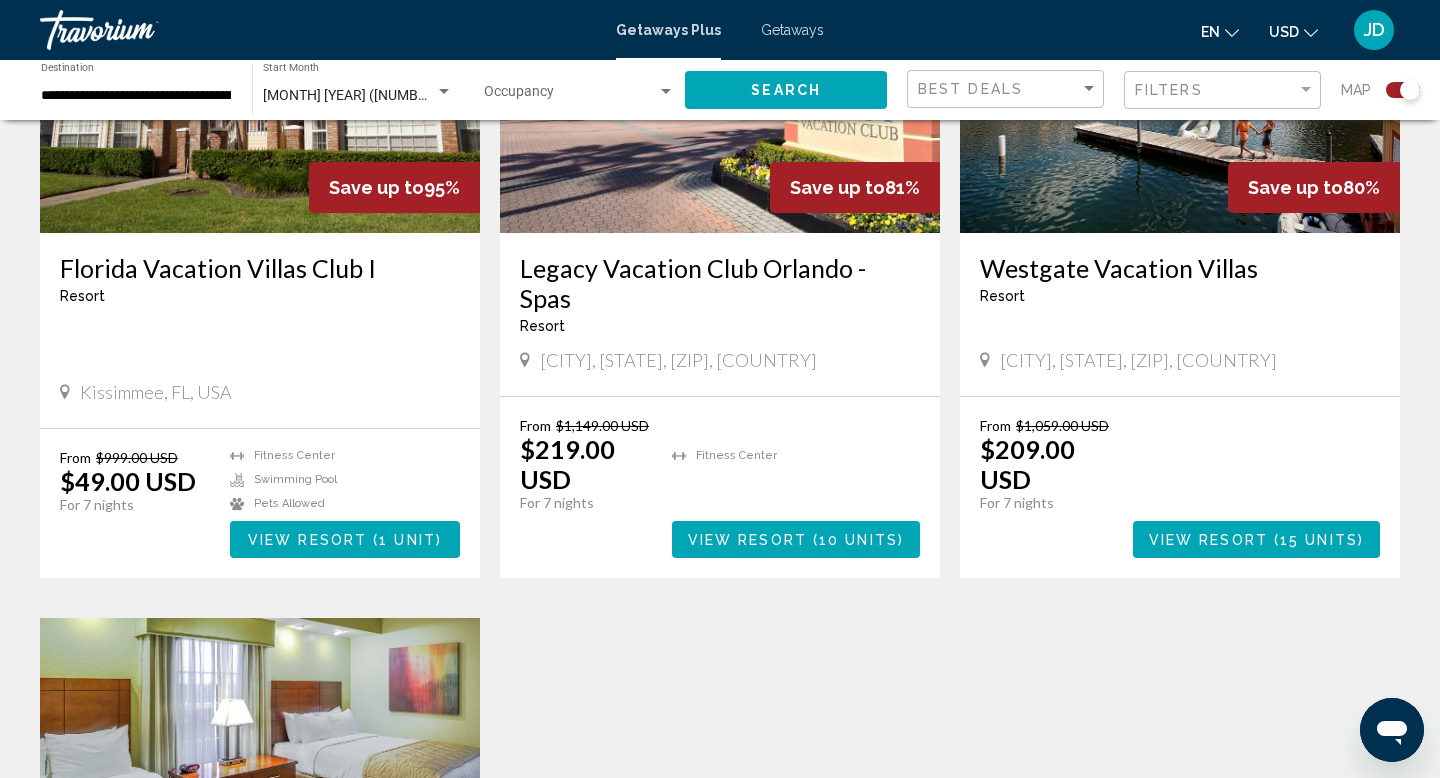 click on "View Resort" at bounding box center (307, 540) 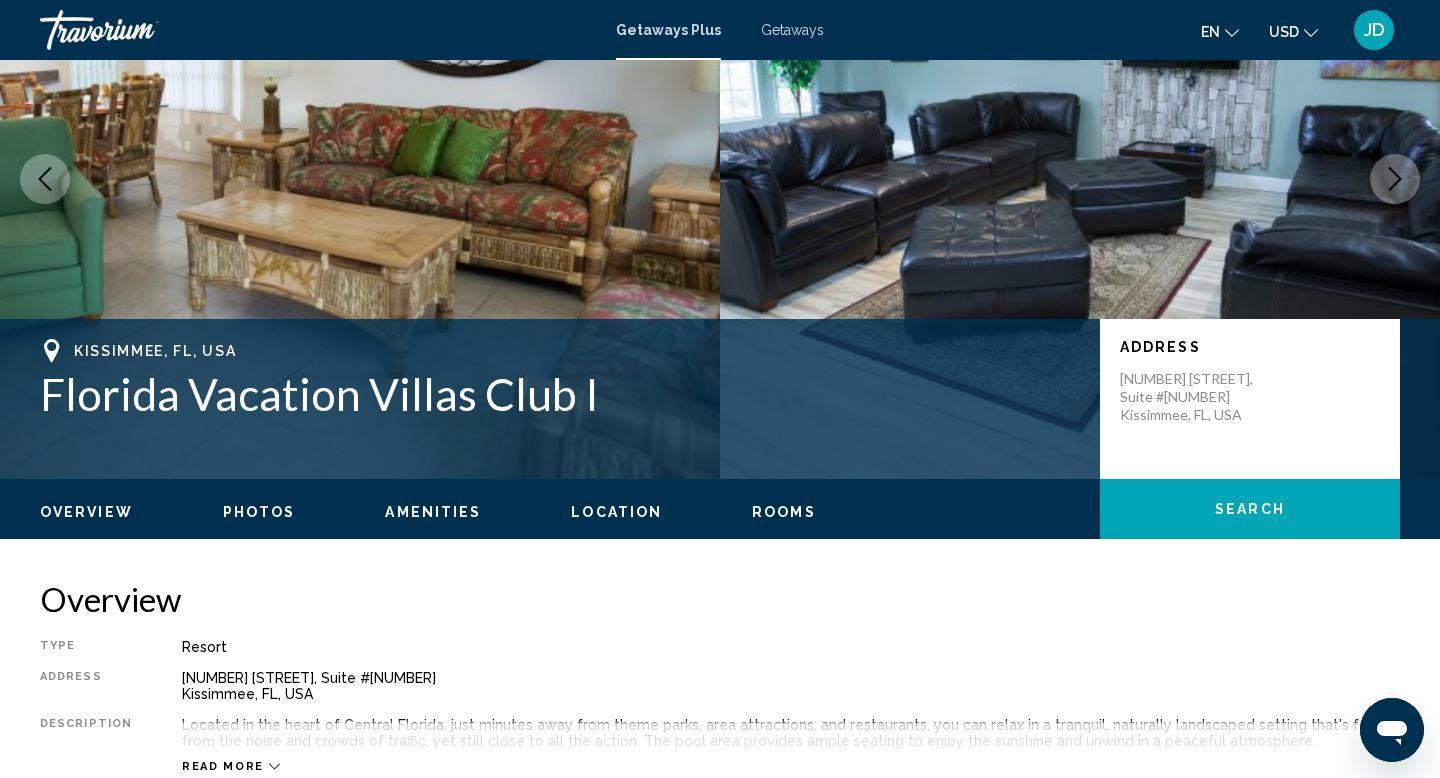 scroll, scrollTop: 189, scrollLeft: 0, axis: vertical 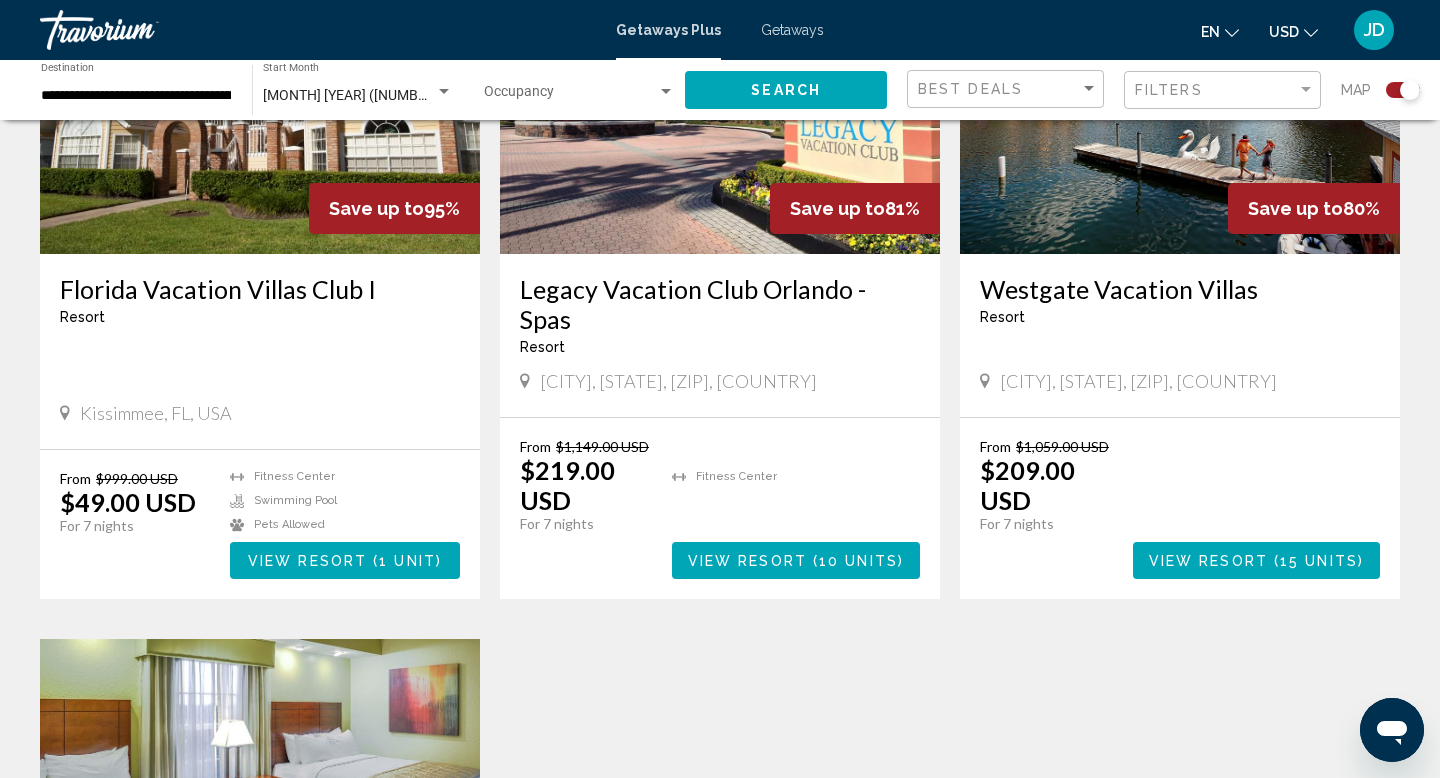 click at bounding box center (810, 561) 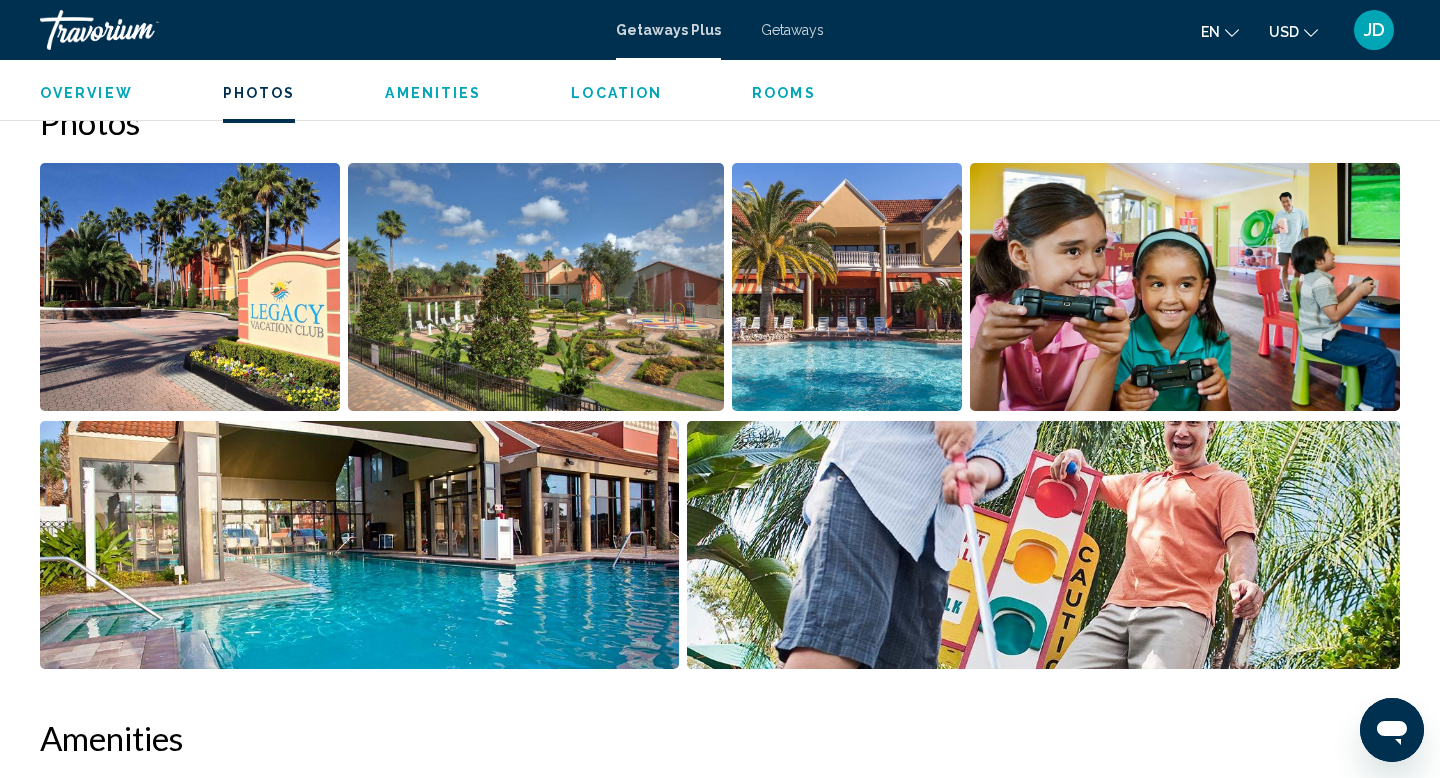 scroll, scrollTop: 0, scrollLeft: 0, axis: both 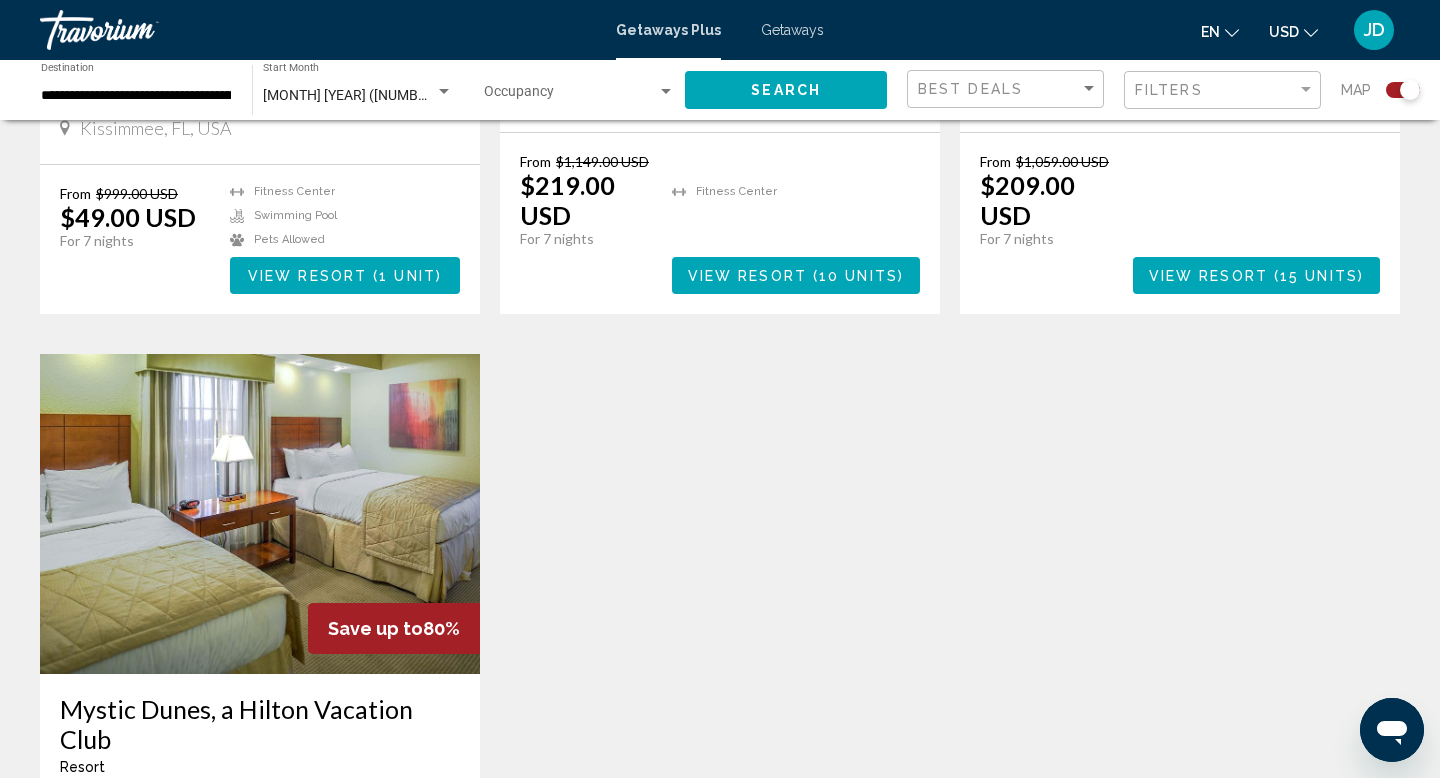 click on "View Resort" at bounding box center [1208, 276] 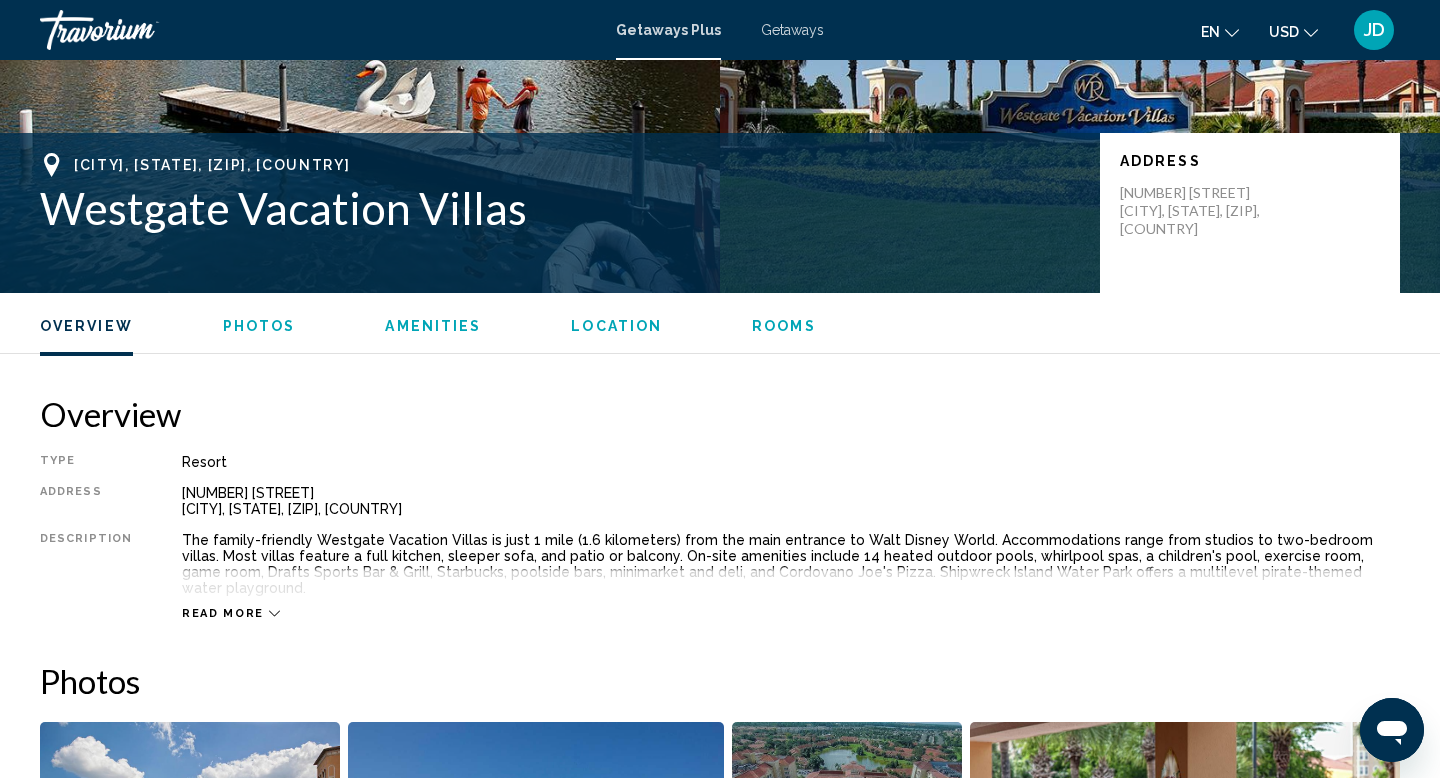 scroll, scrollTop: 0, scrollLeft: 0, axis: both 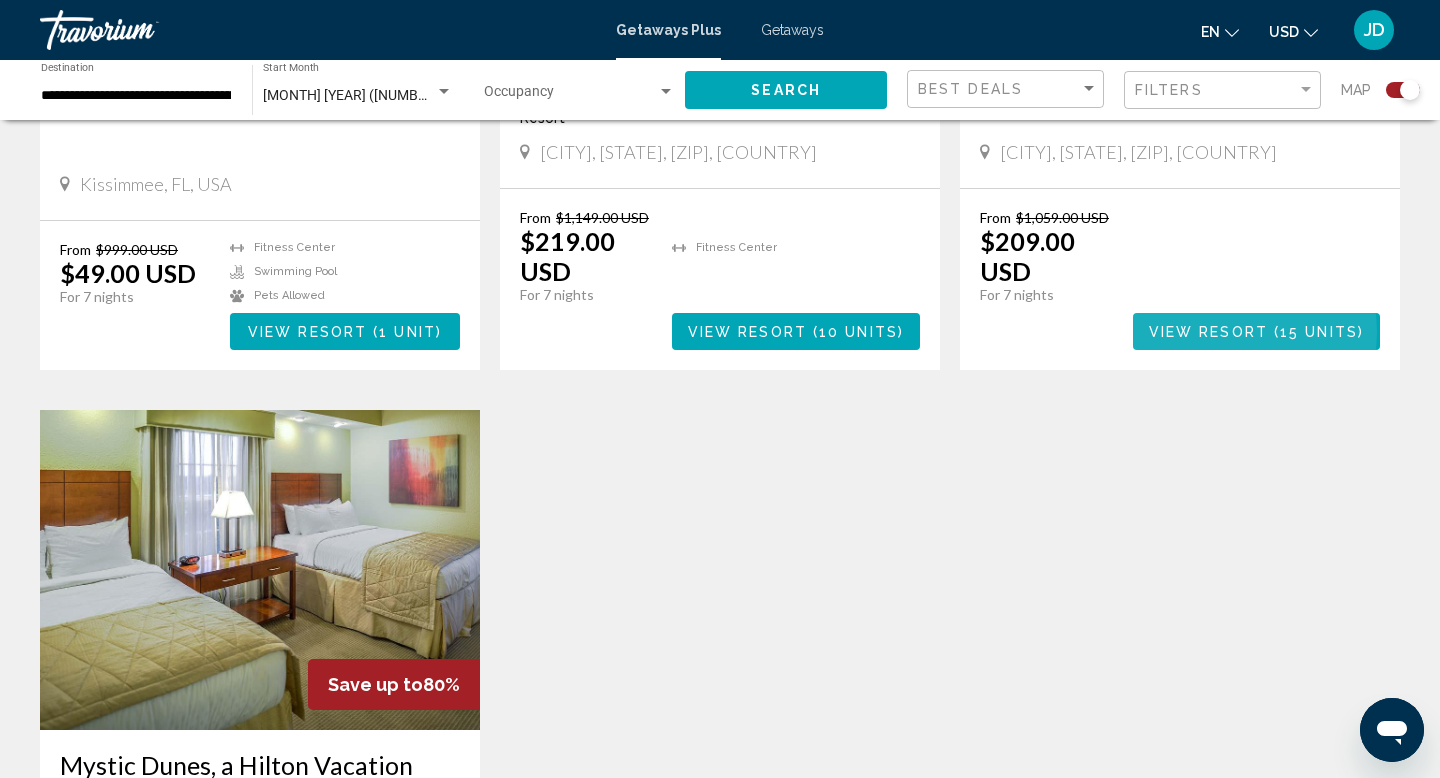 click on "View Resort" at bounding box center [1208, 332] 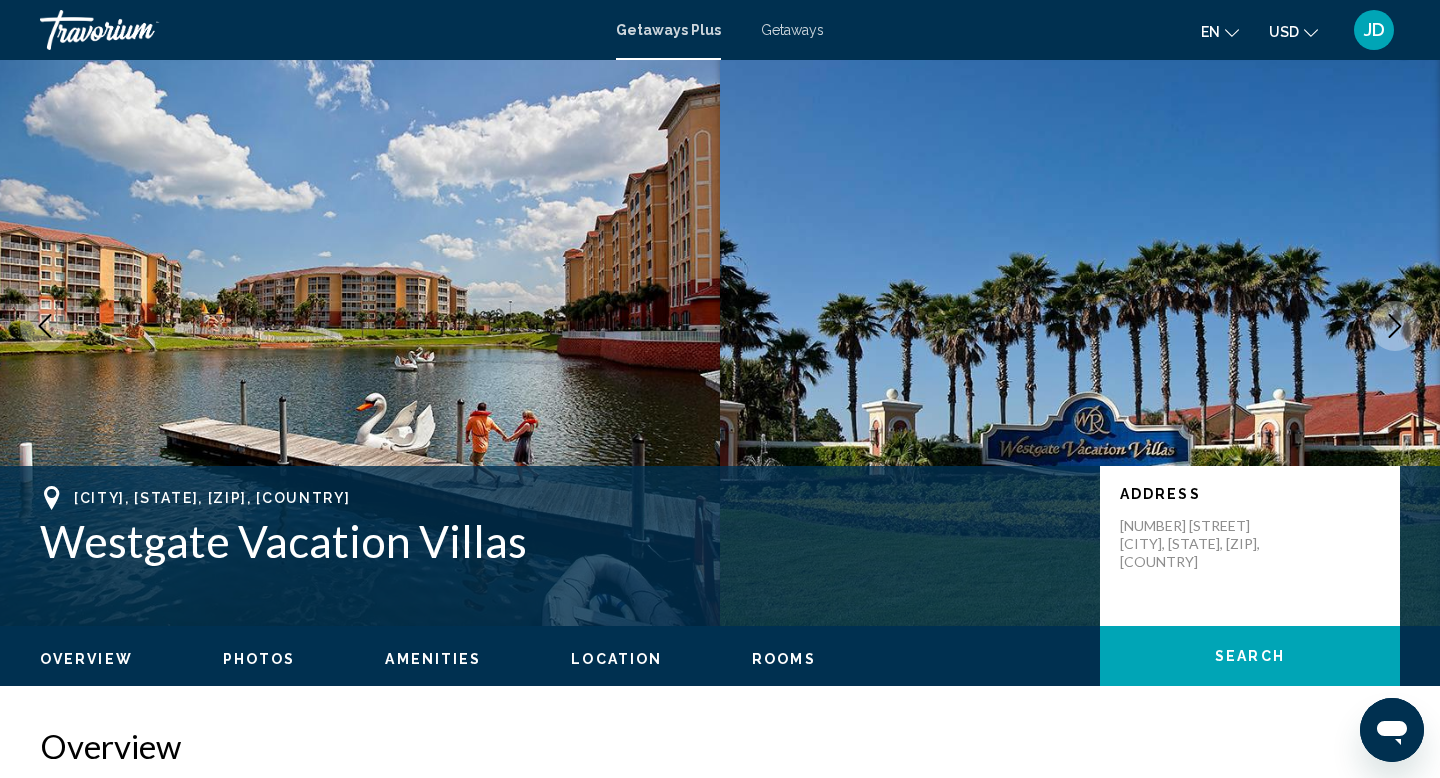 scroll, scrollTop: 0, scrollLeft: 0, axis: both 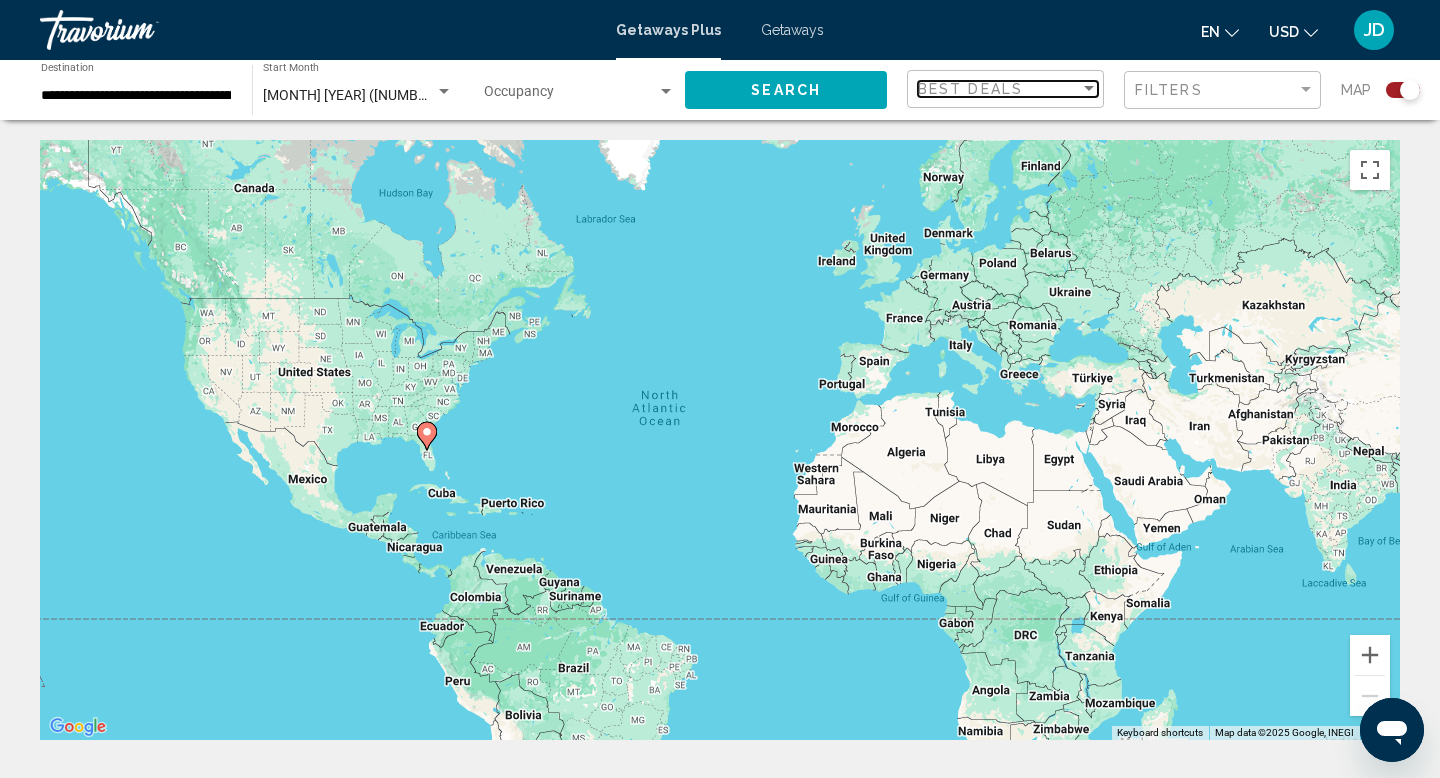 click at bounding box center [1089, 88] 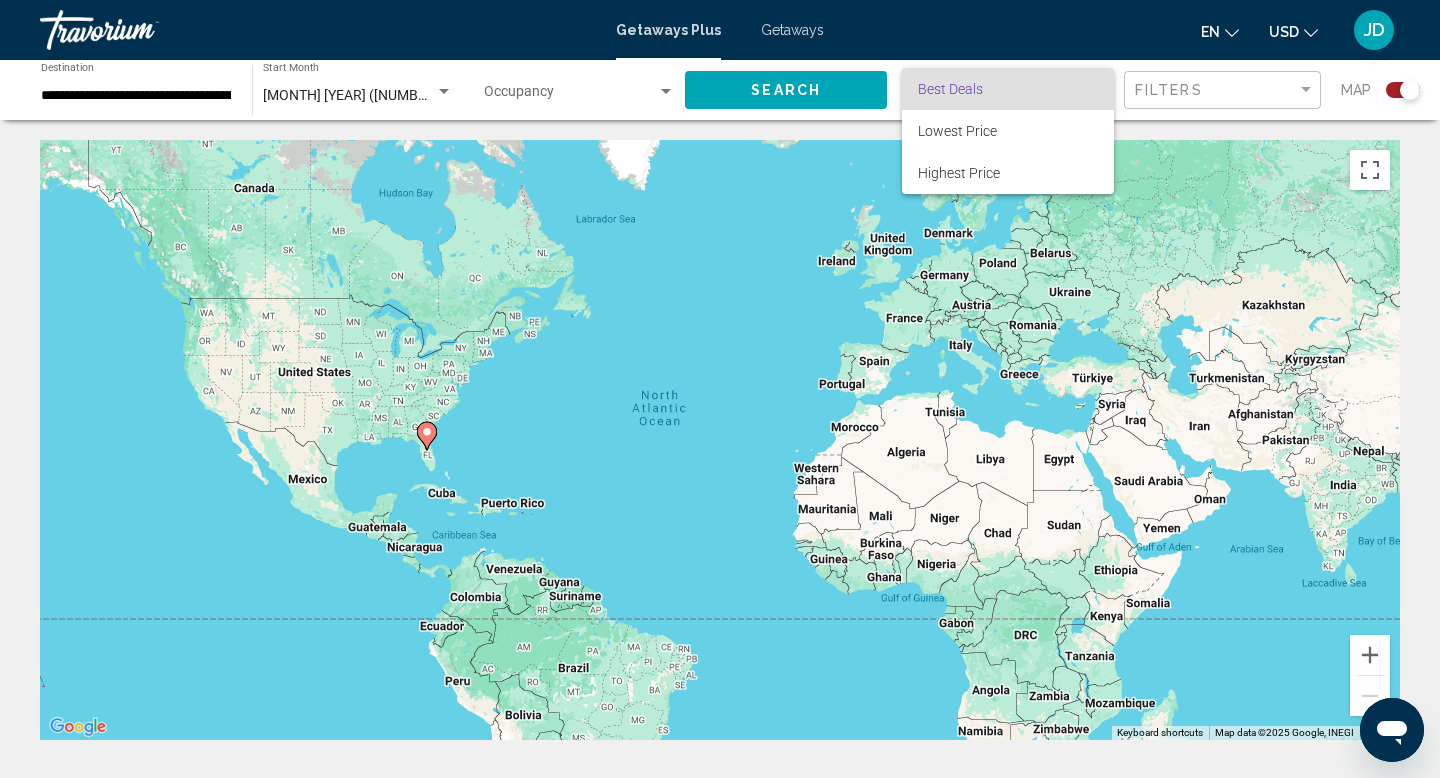 click at bounding box center [720, 389] 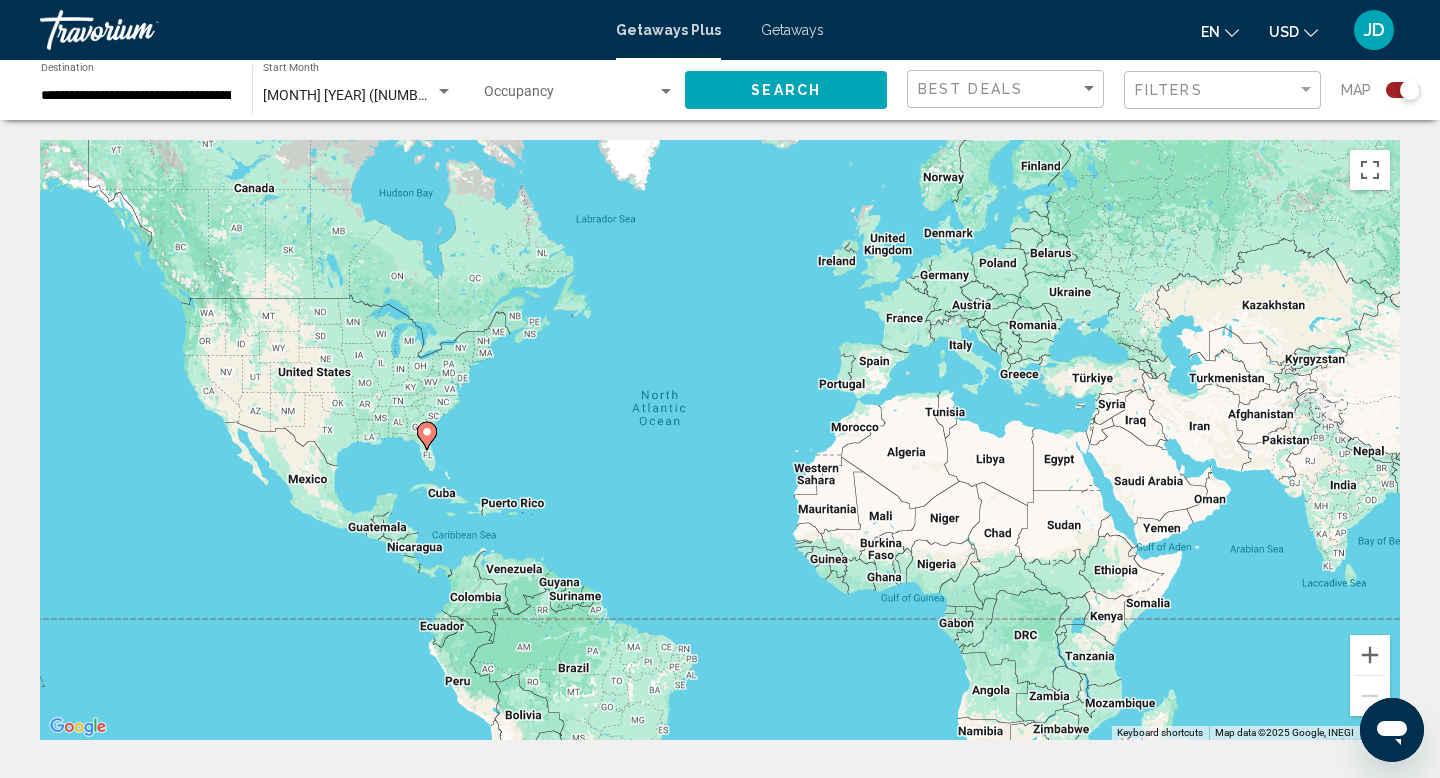 click on "Search" at bounding box center (786, 89) 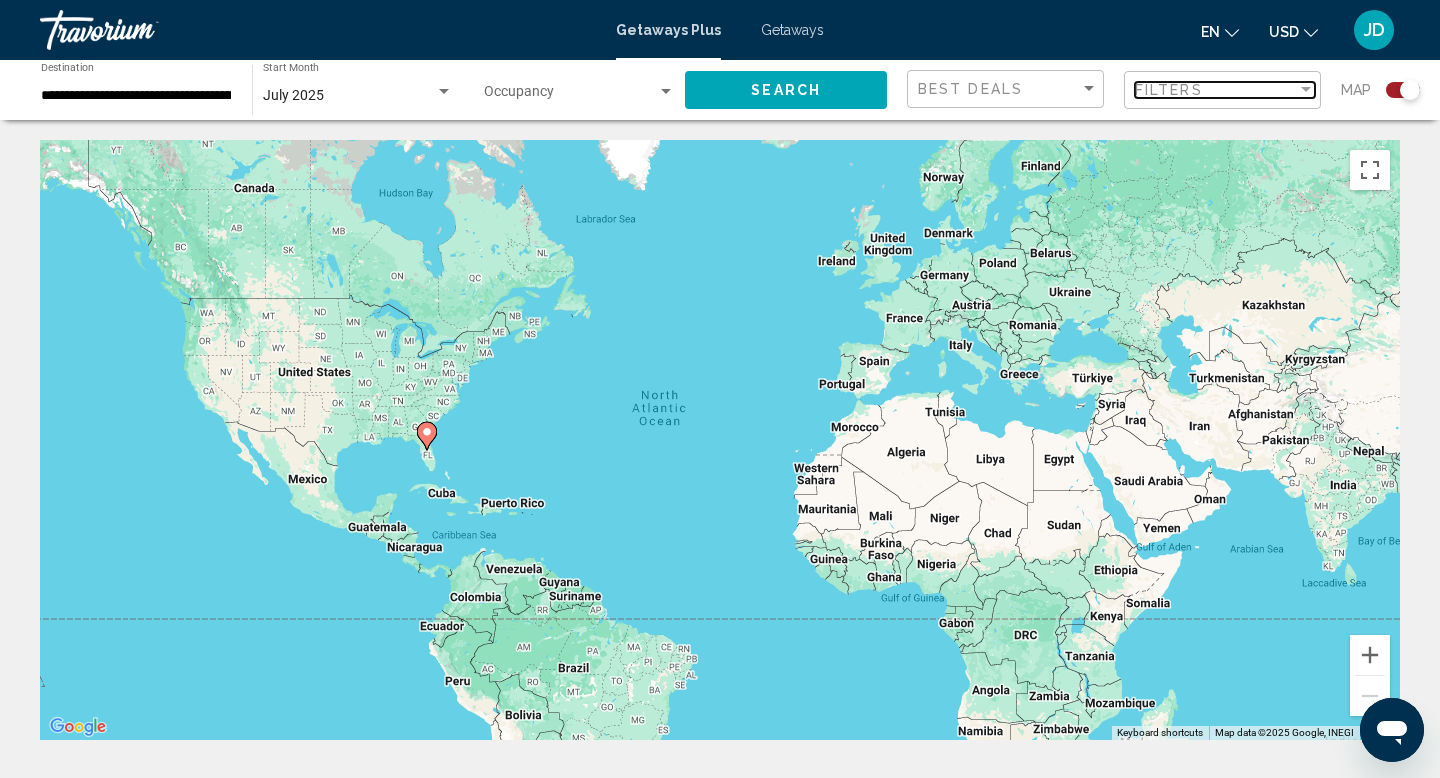 click at bounding box center [1306, 89] 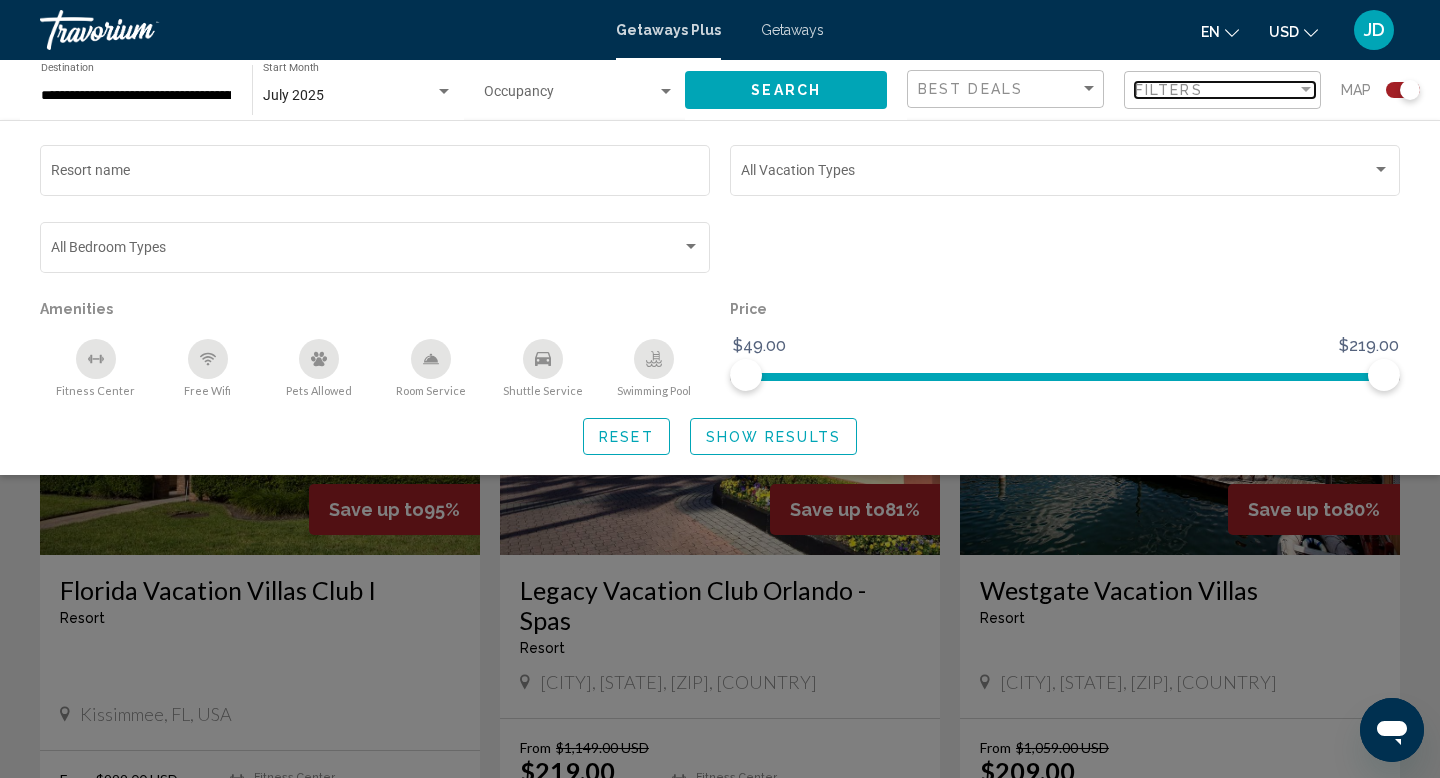 scroll, scrollTop: 598, scrollLeft: 0, axis: vertical 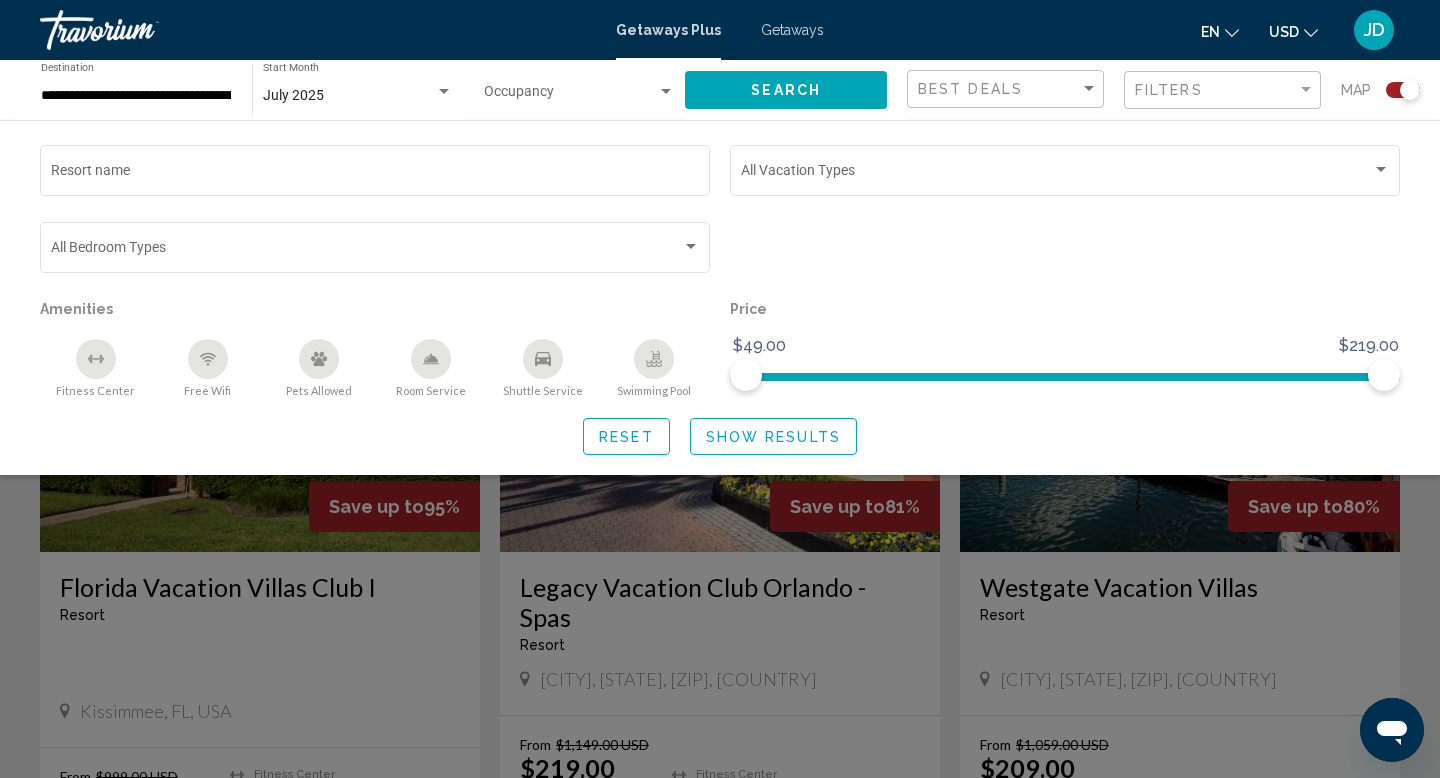 click at bounding box center [720, 539] 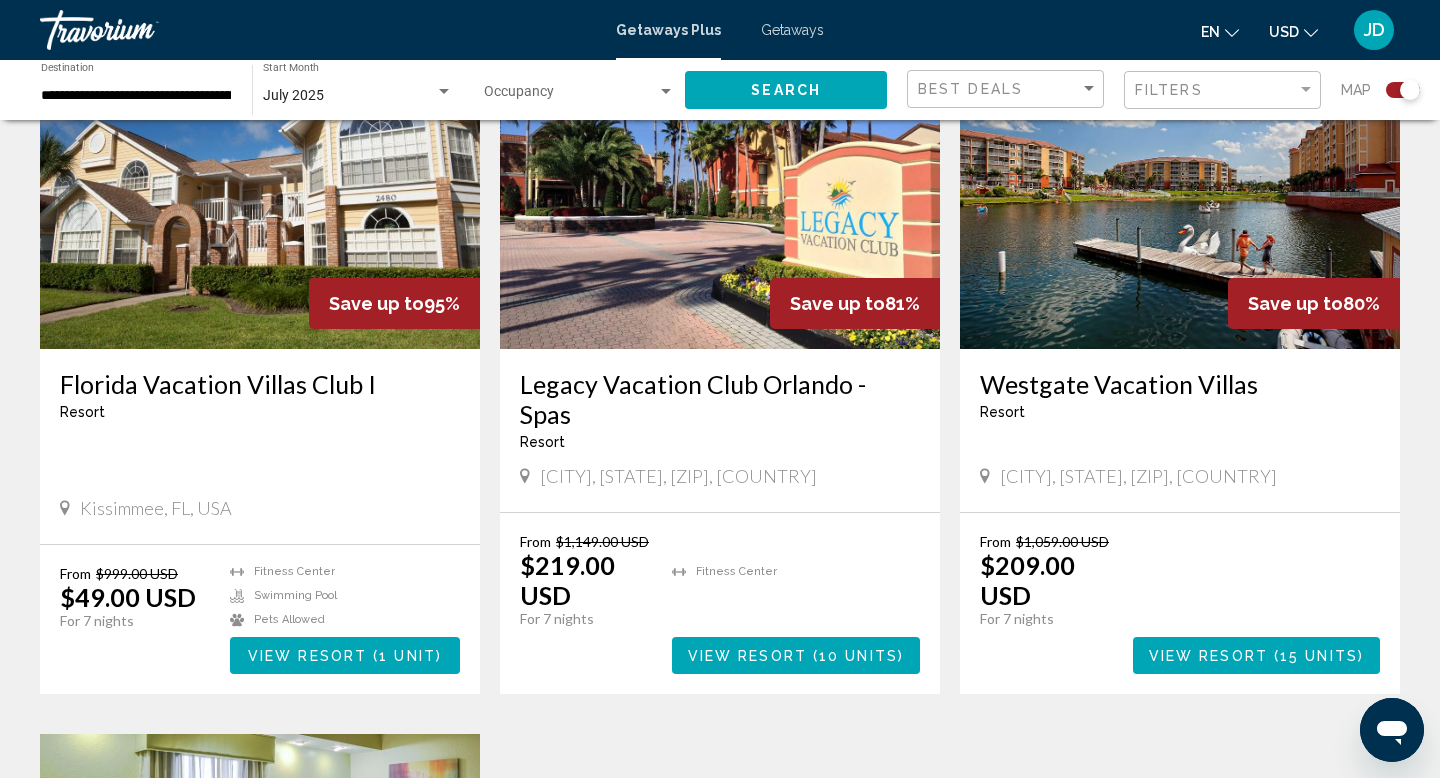 scroll, scrollTop: 886, scrollLeft: 0, axis: vertical 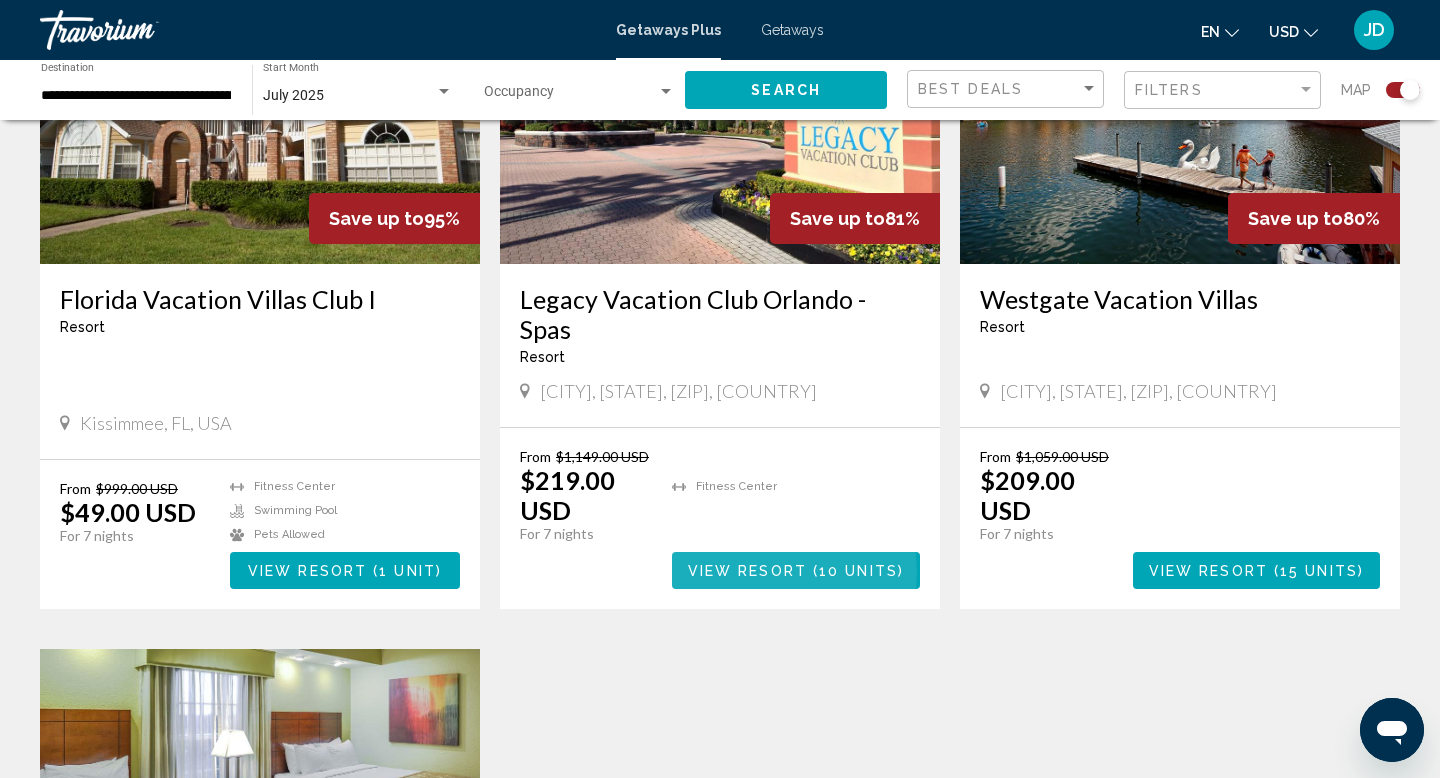 click on "View Resort" at bounding box center [747, 571] 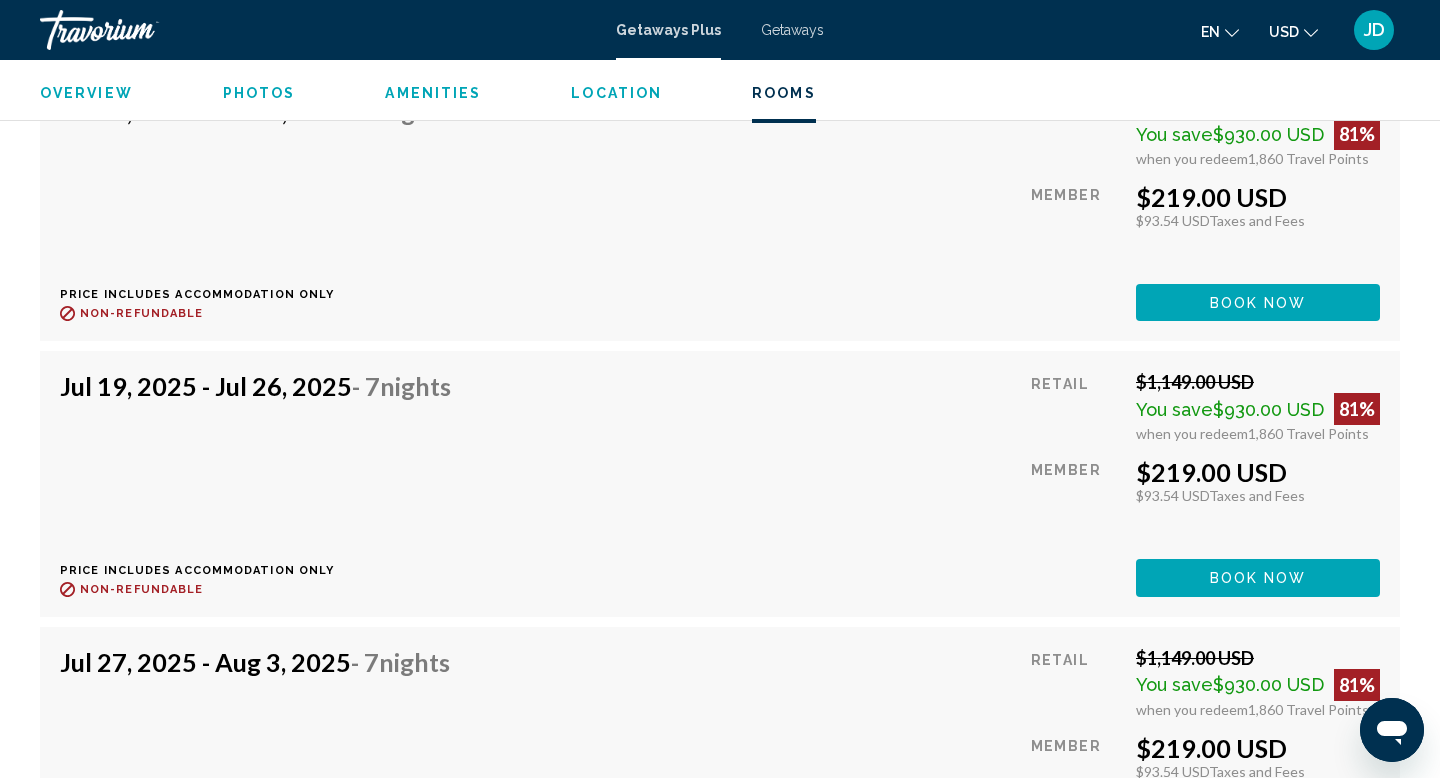 scroll, scrollTop: 3555, scrollLeft: 0, axis: vertical 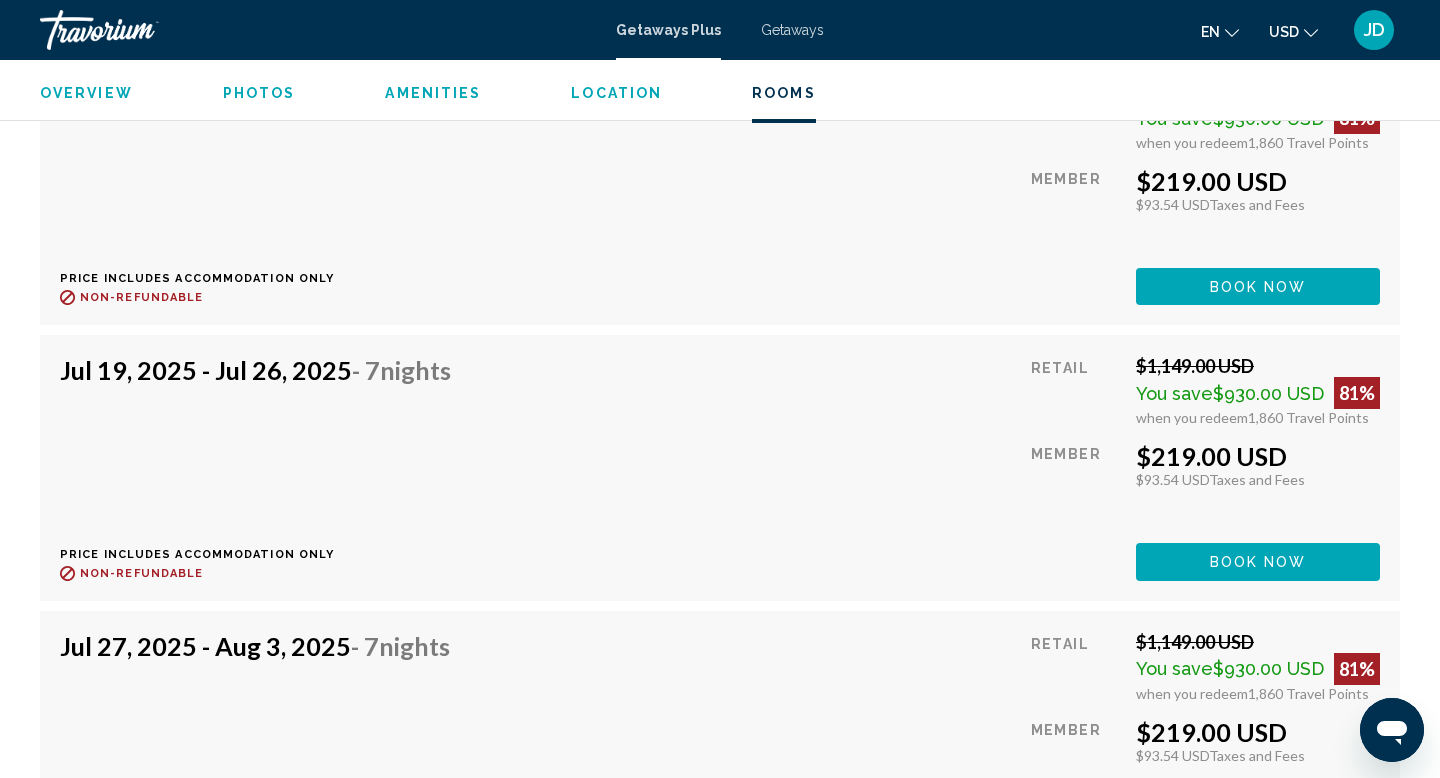 click on "Book now" at bounding box center [1258, 287] 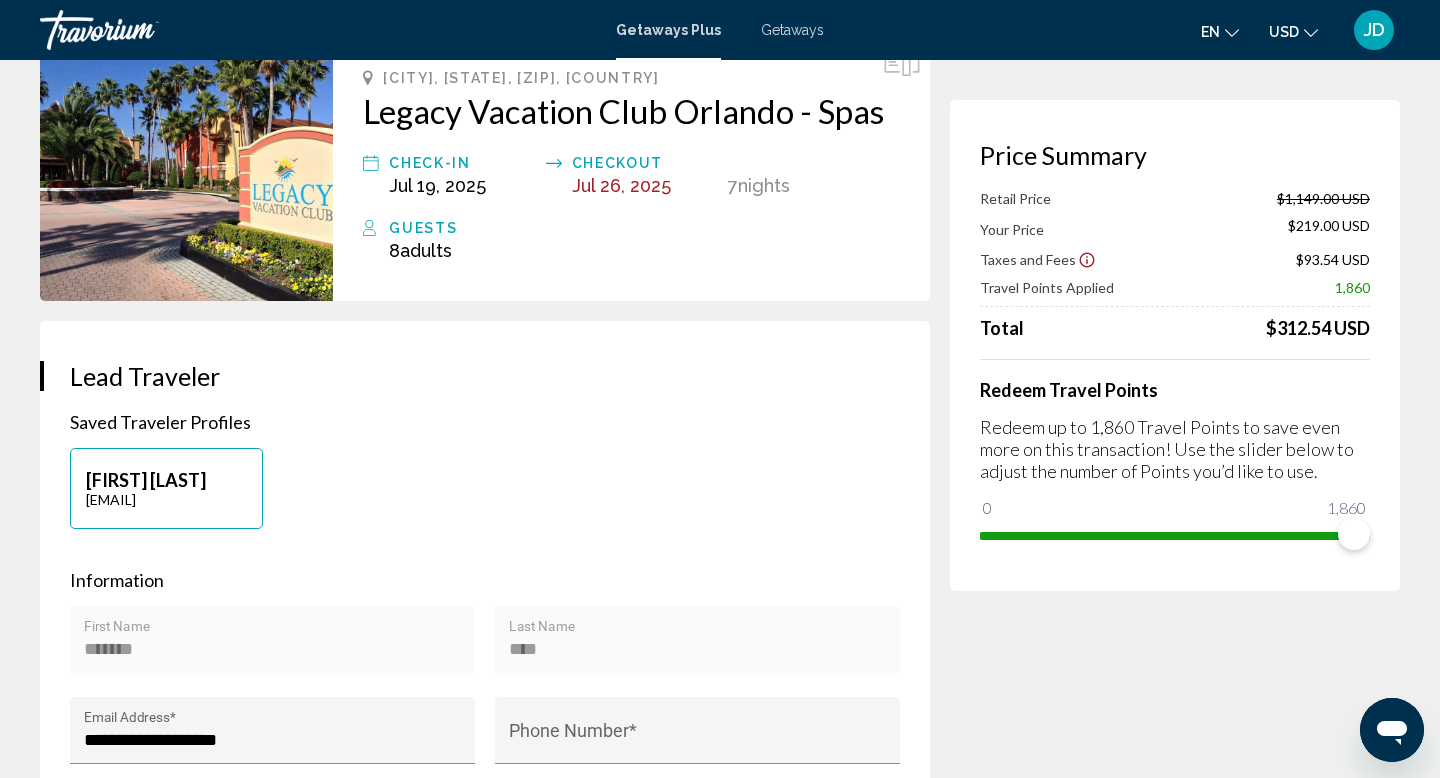 scroll, scrollTop: 0, scrollLeft: 0, axis: both 